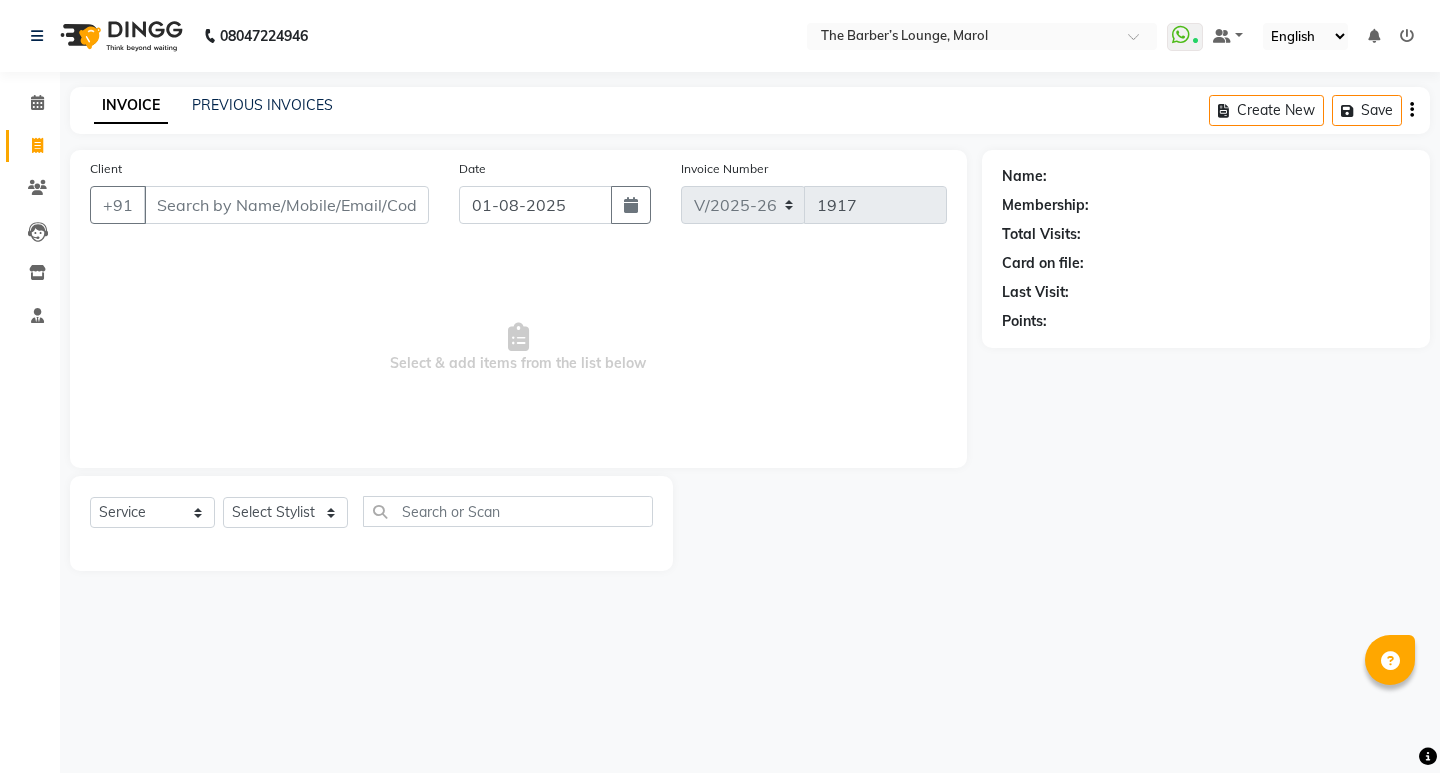 select on "7188" 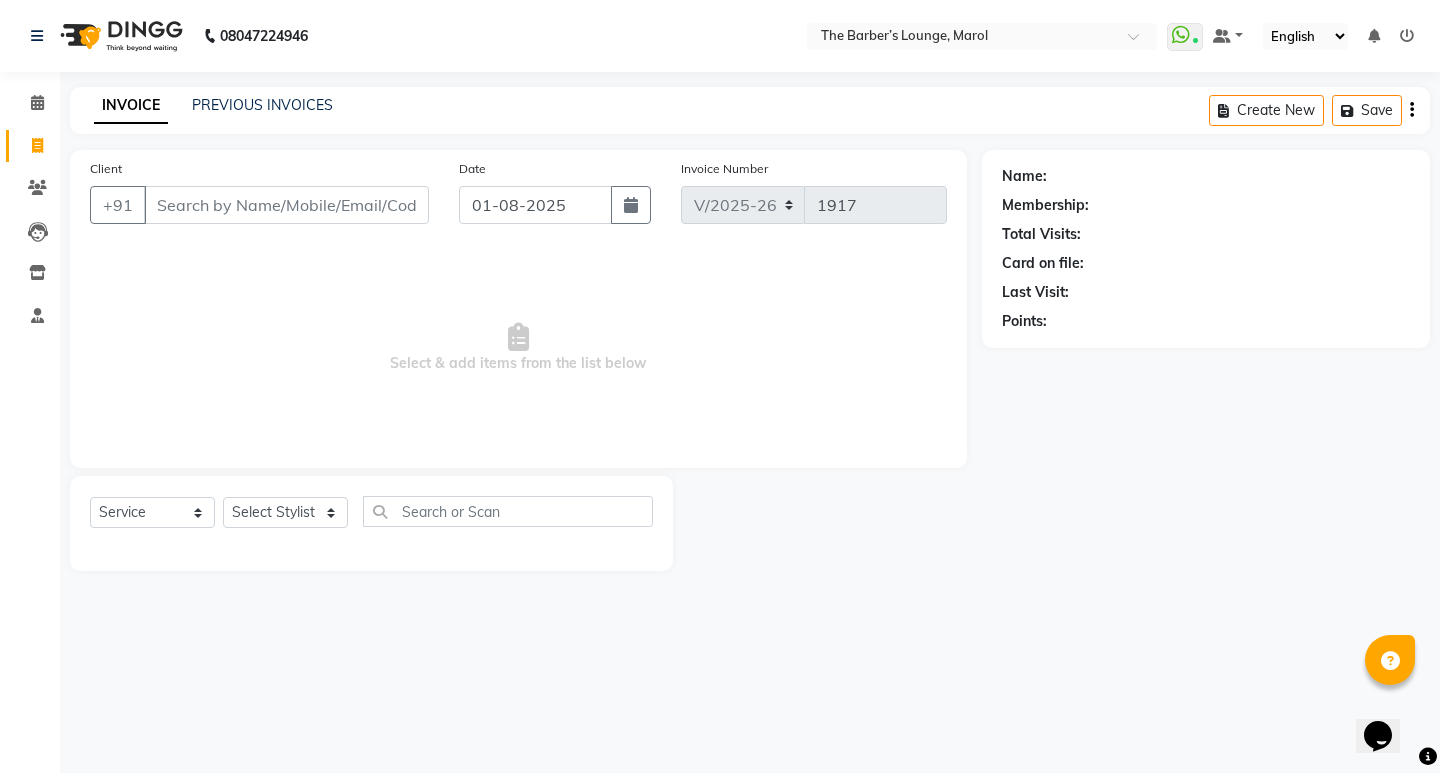 scroll, scrollTop: 0, scrollLeft: 0, axis: both 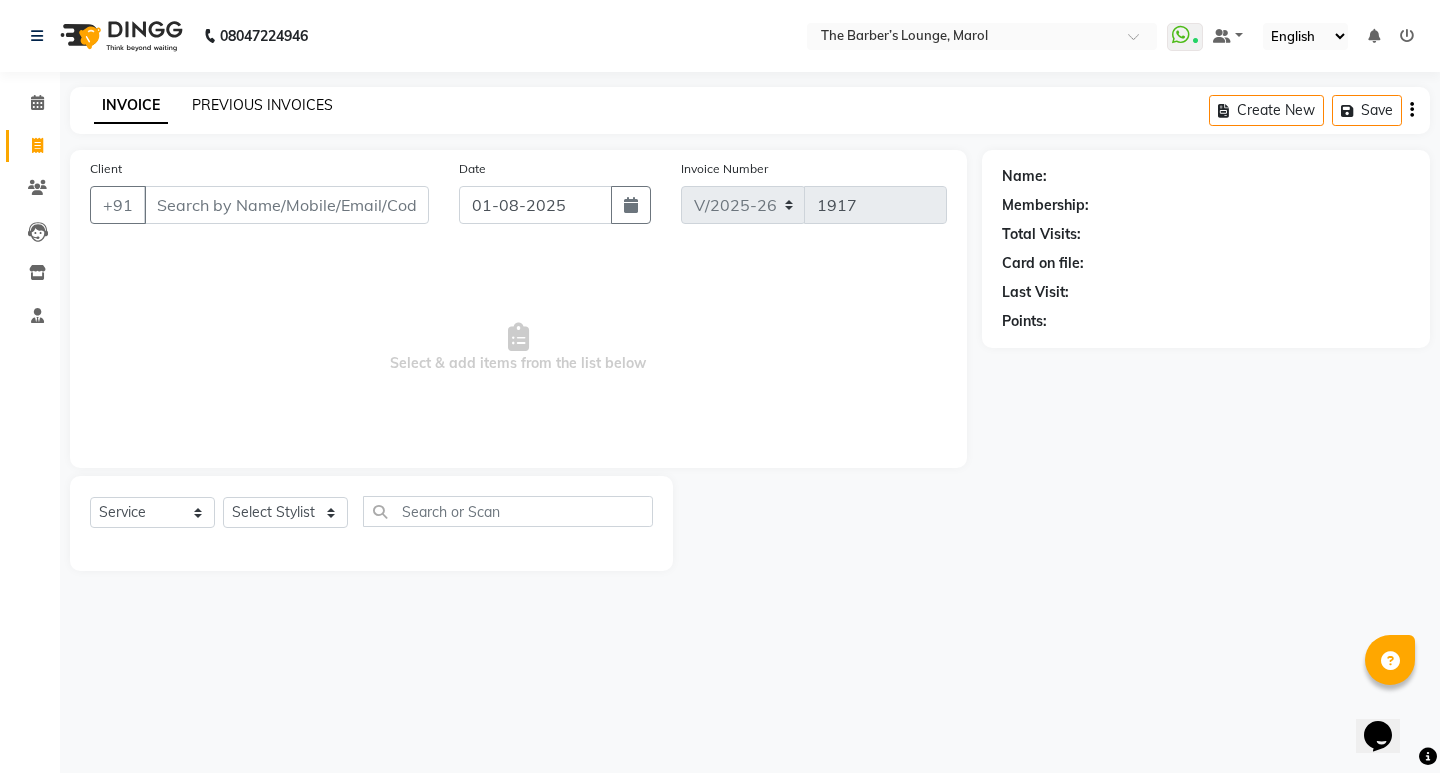 click on "PREVIOUS INVOICES" 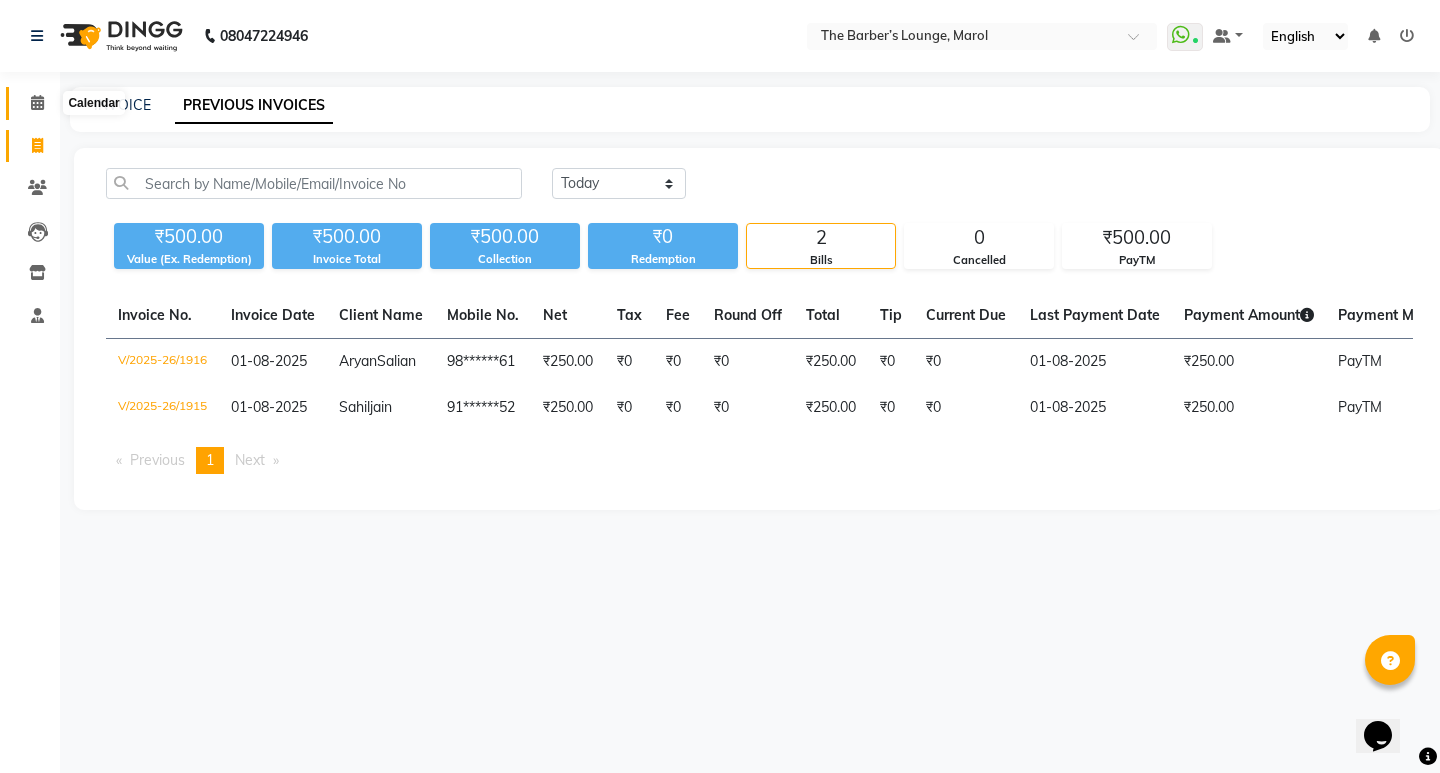 click 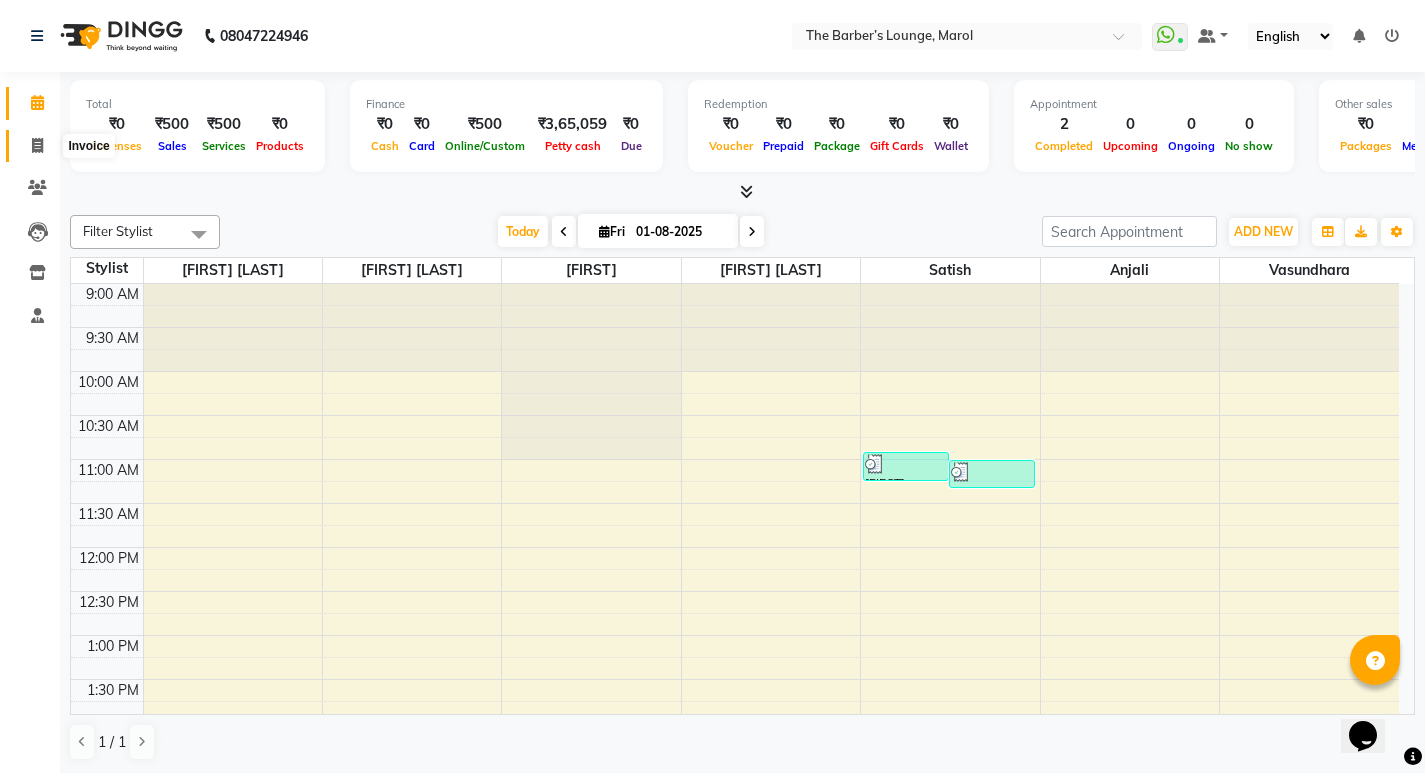 click 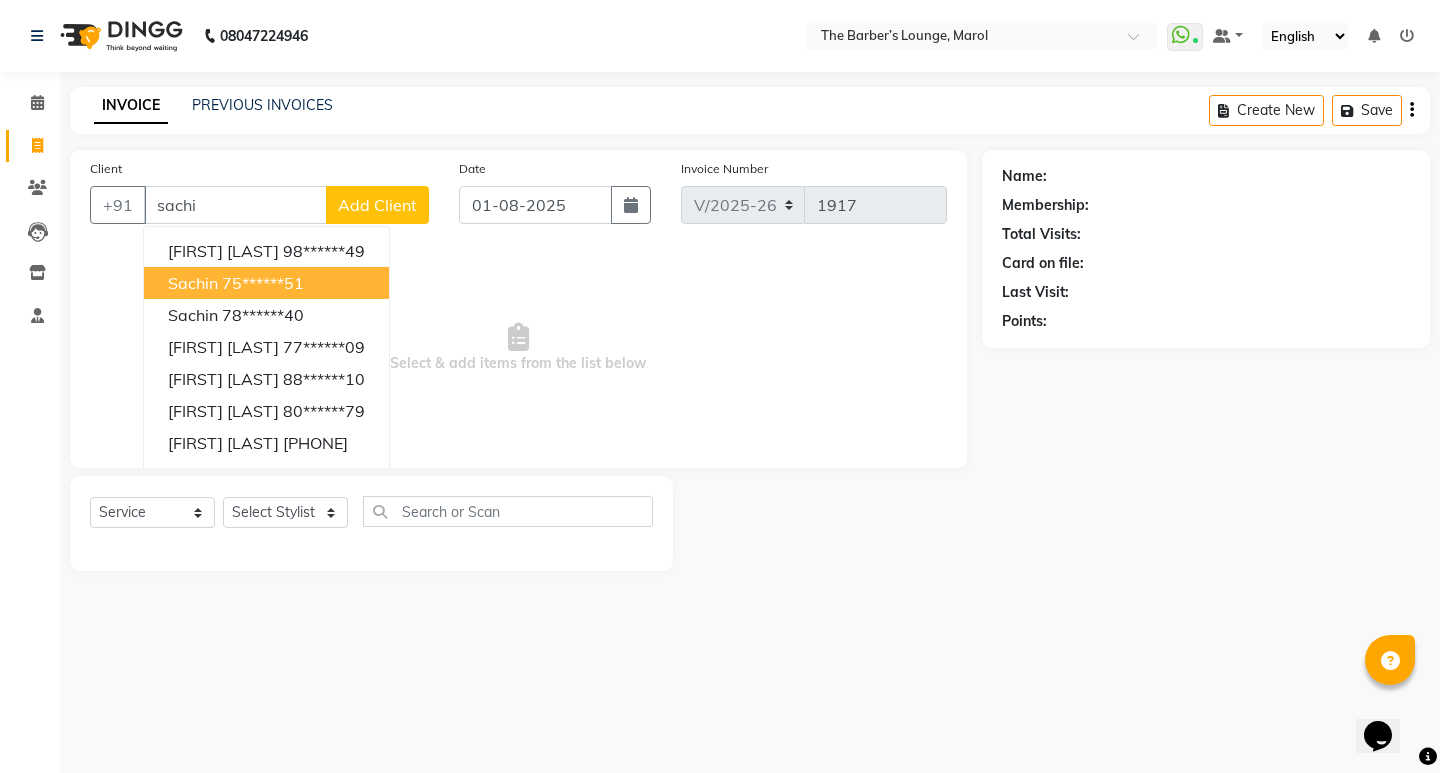 click on "75******51" at bounding box center [263, 283] 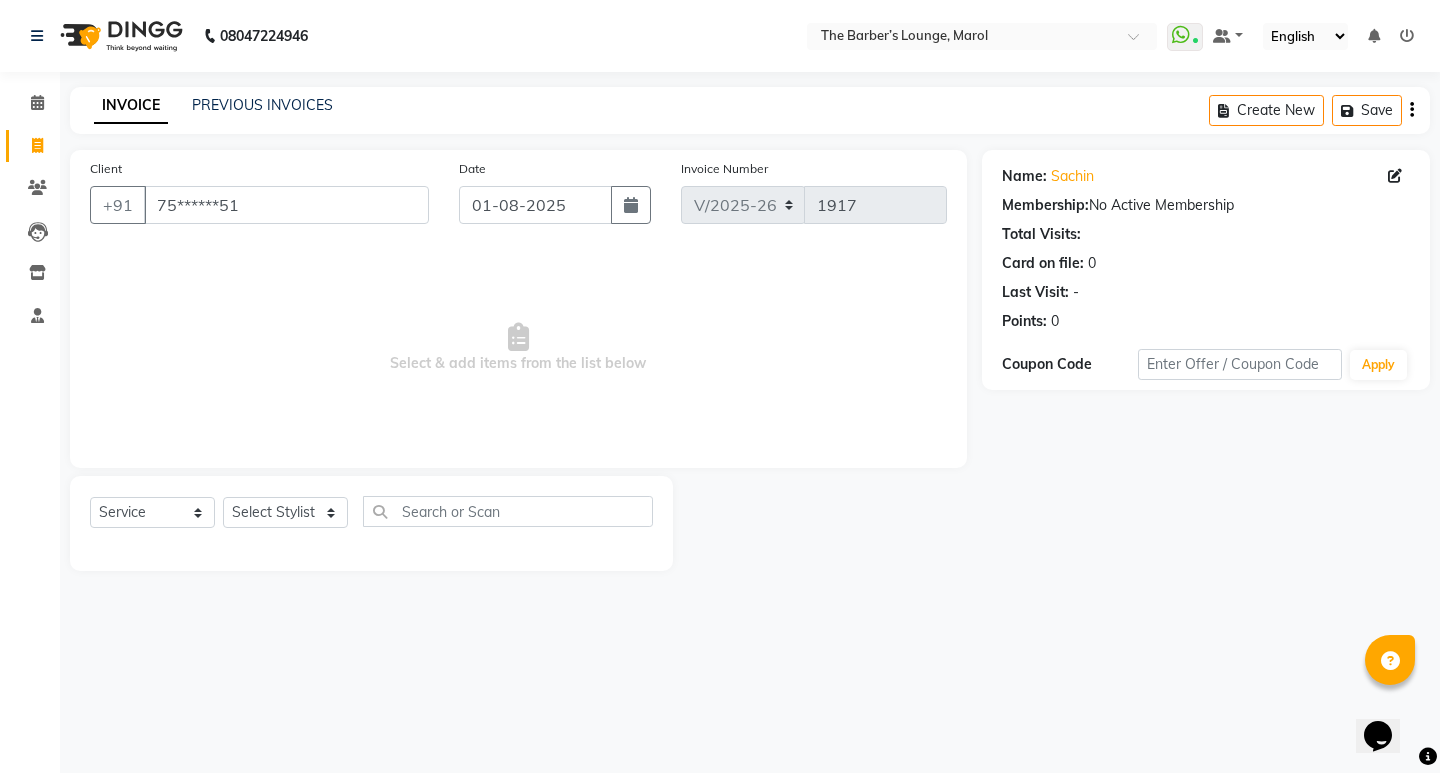 click on "INVOICE" 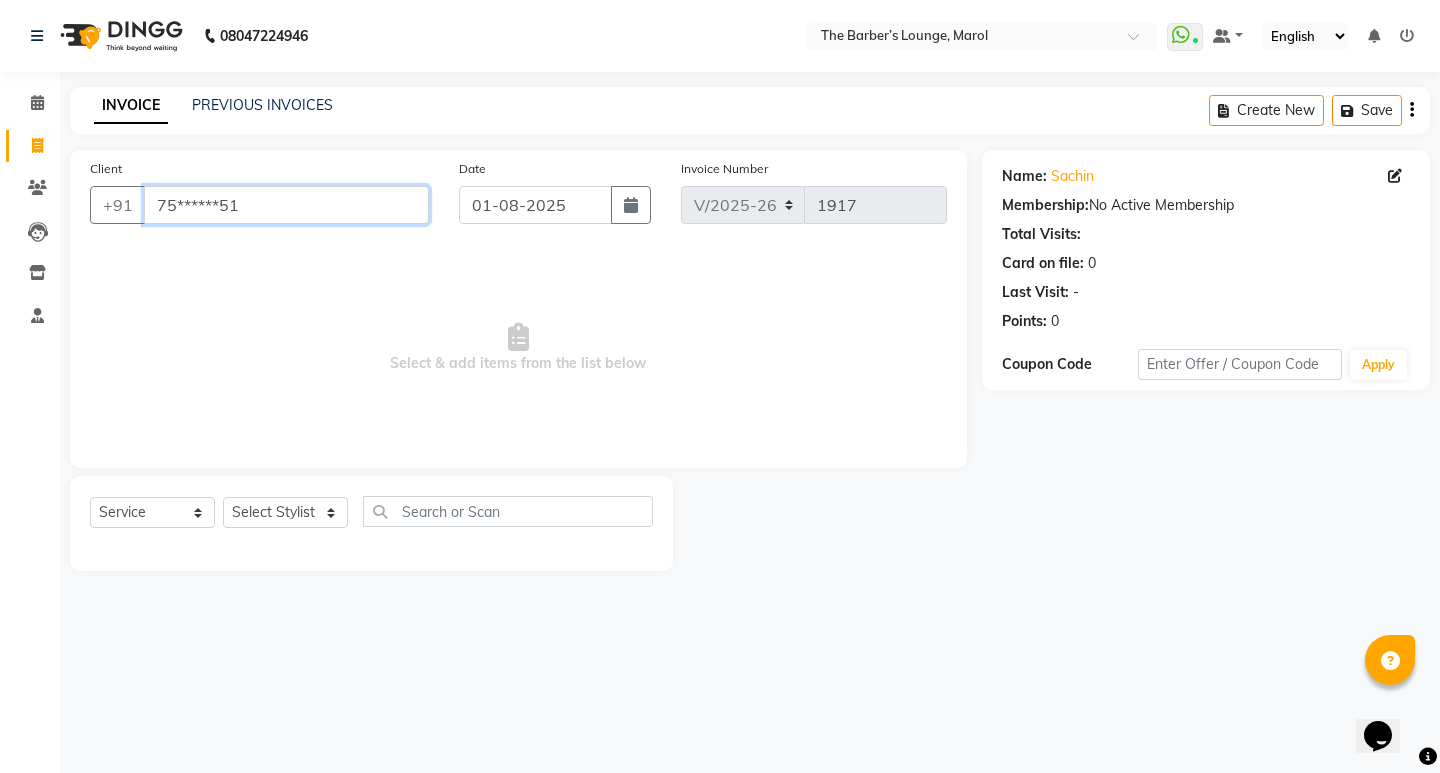click on "75******51" at bounding box center [286, 205] 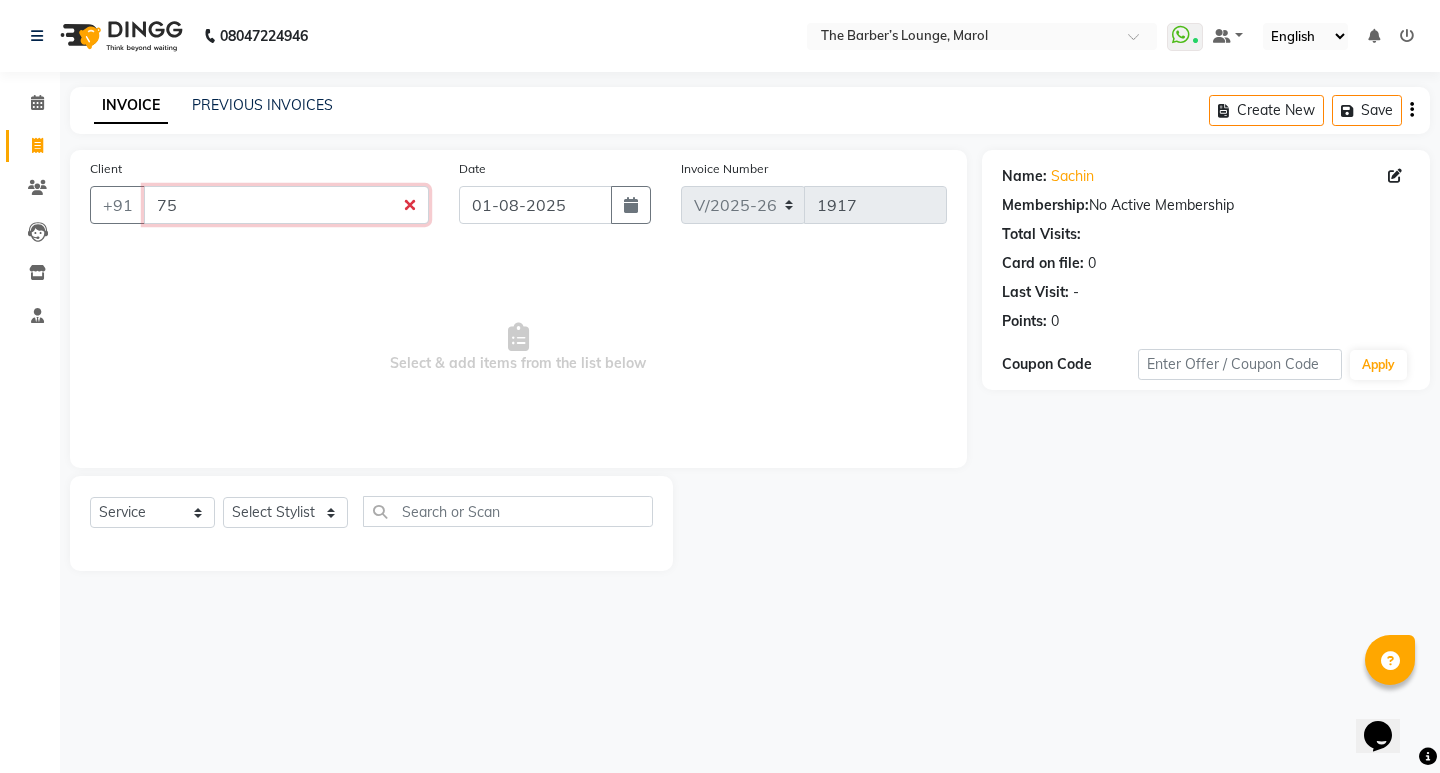 type on "7" 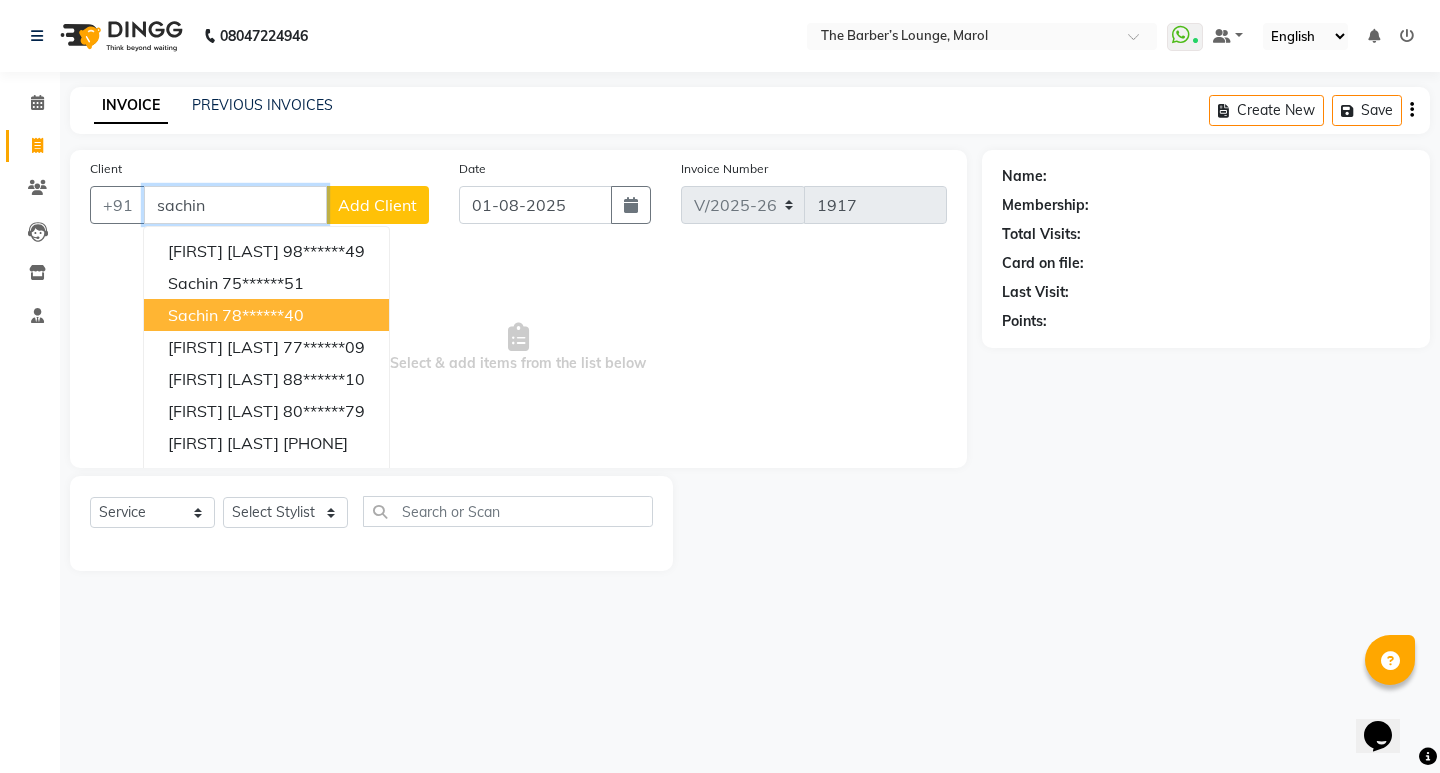 click on "[FIRST]  [PHONE]" at bounding box center [266, 315] 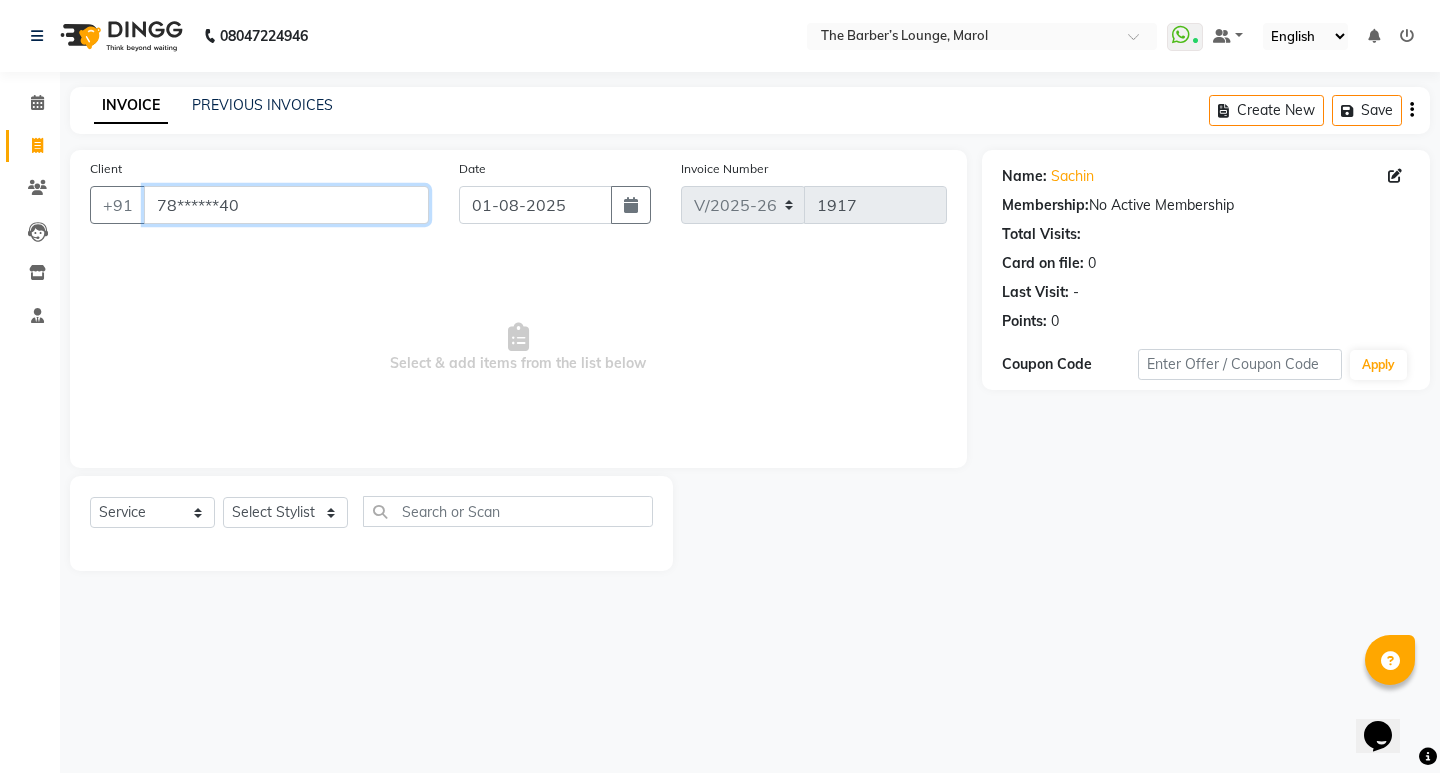 click on "78******40" at bounding box center (286, 205) 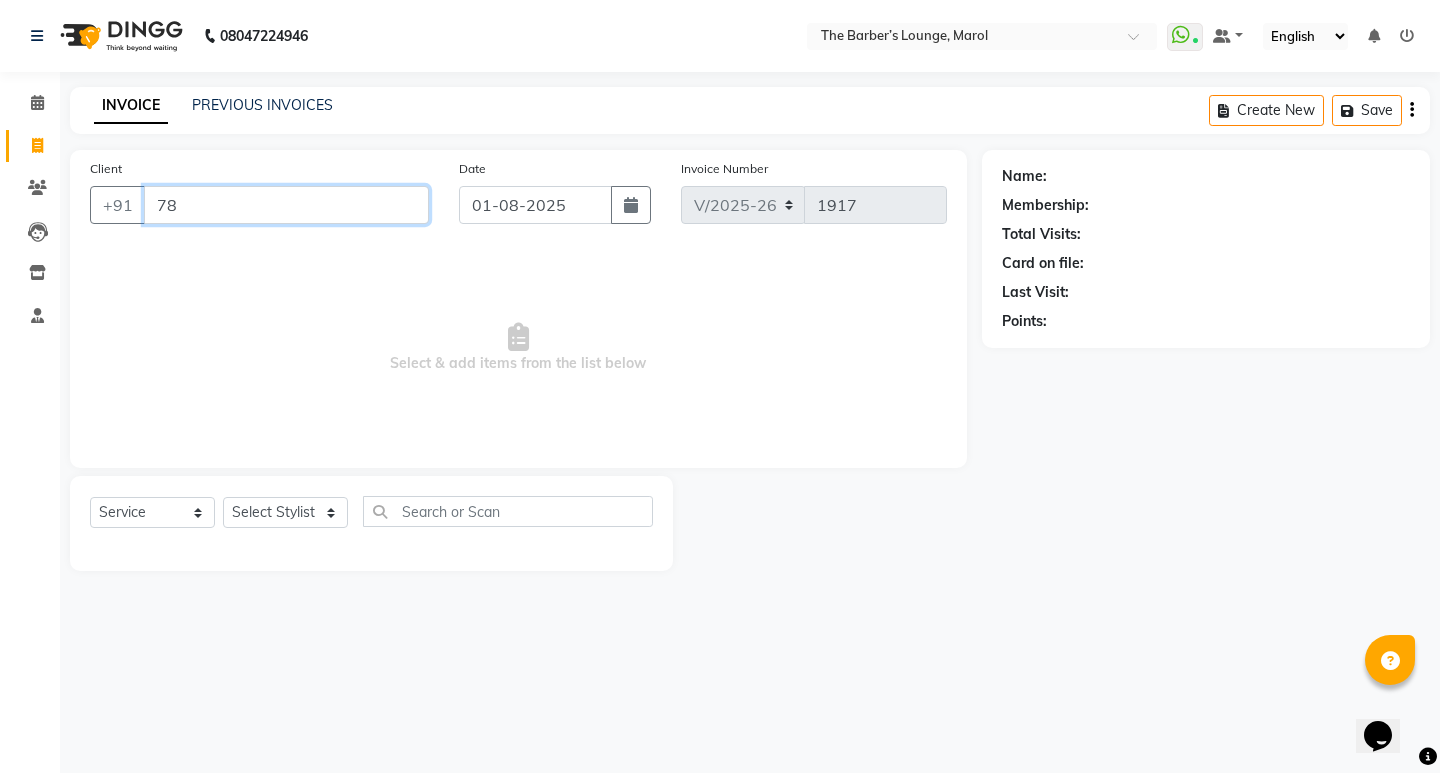 type on "7" 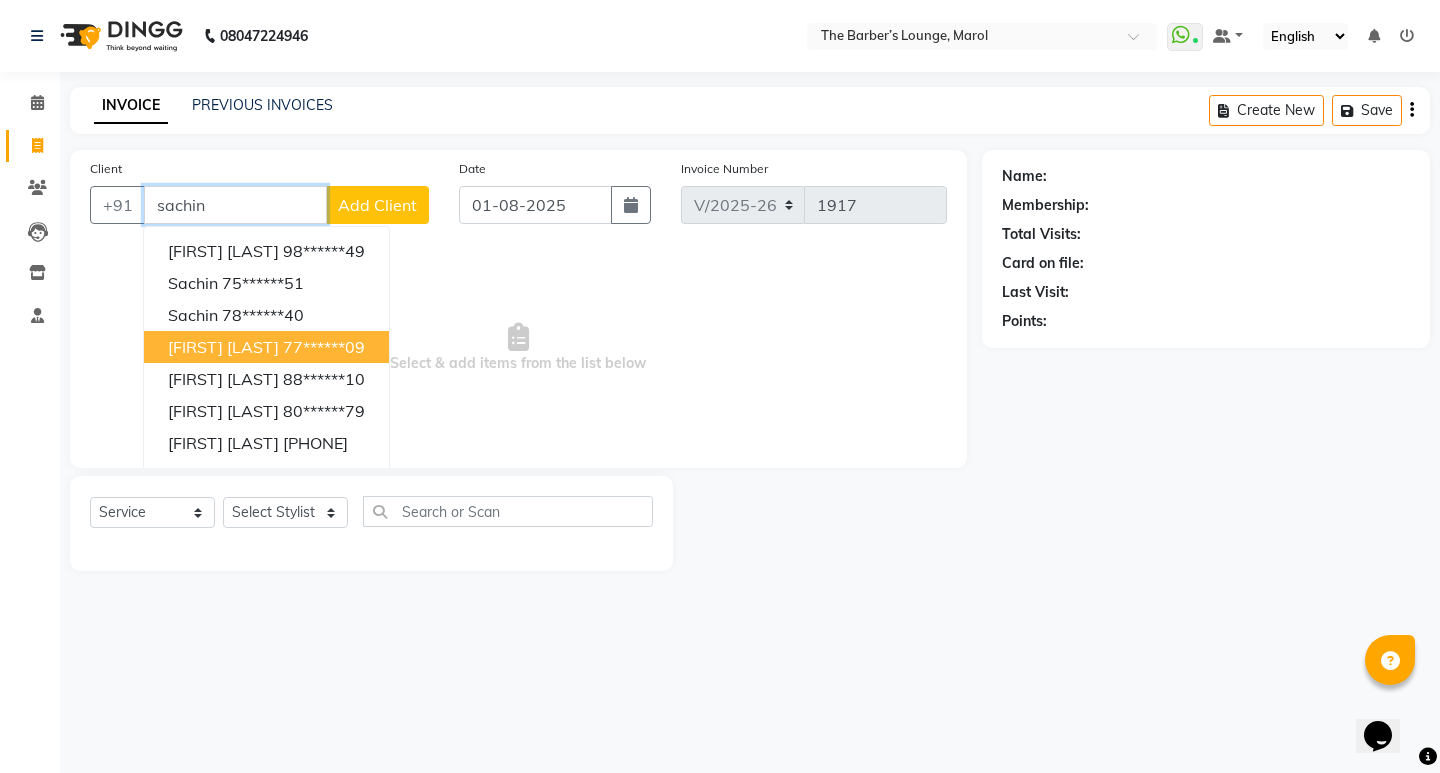 click on "[FIRST] [LAST]  [PHONE]" at bounding box center (266, 347) 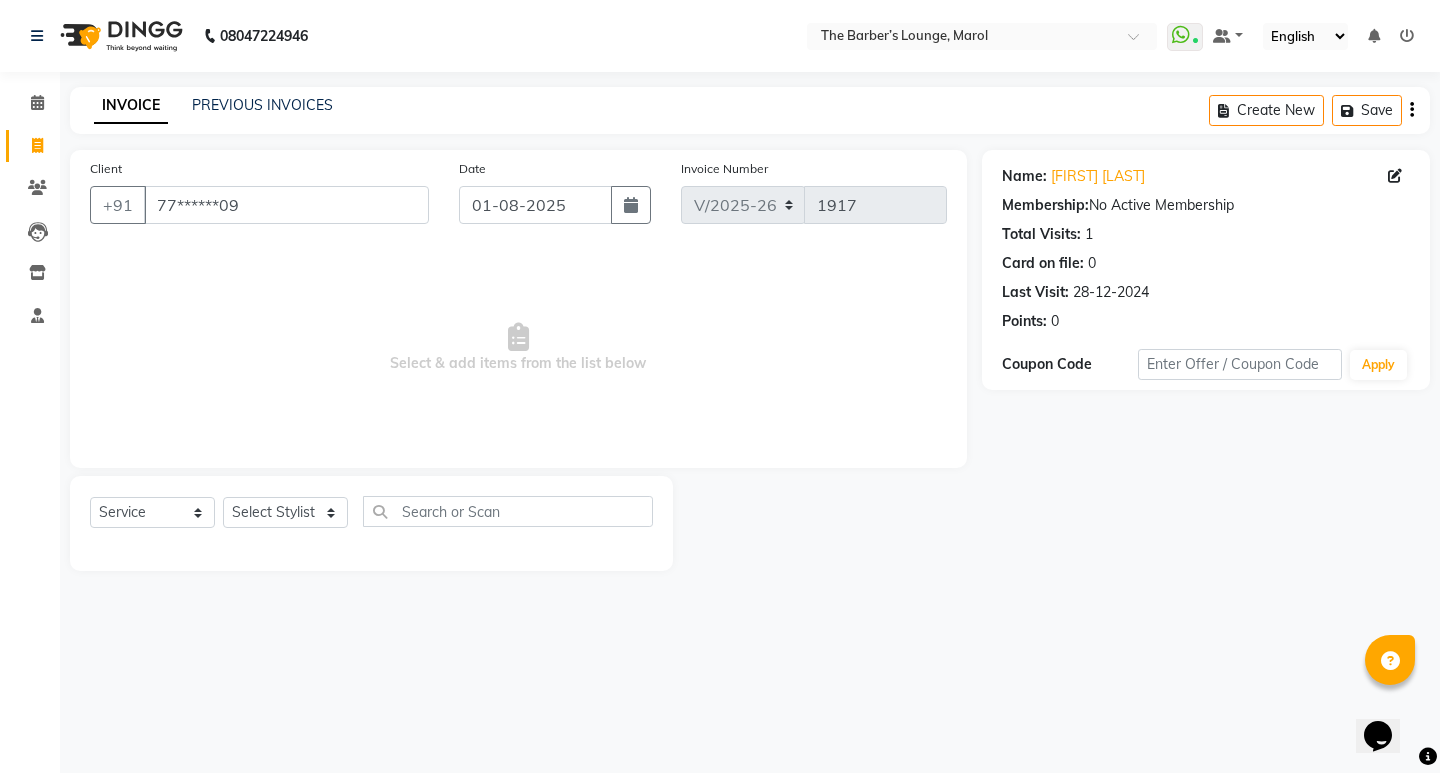 click on "1" 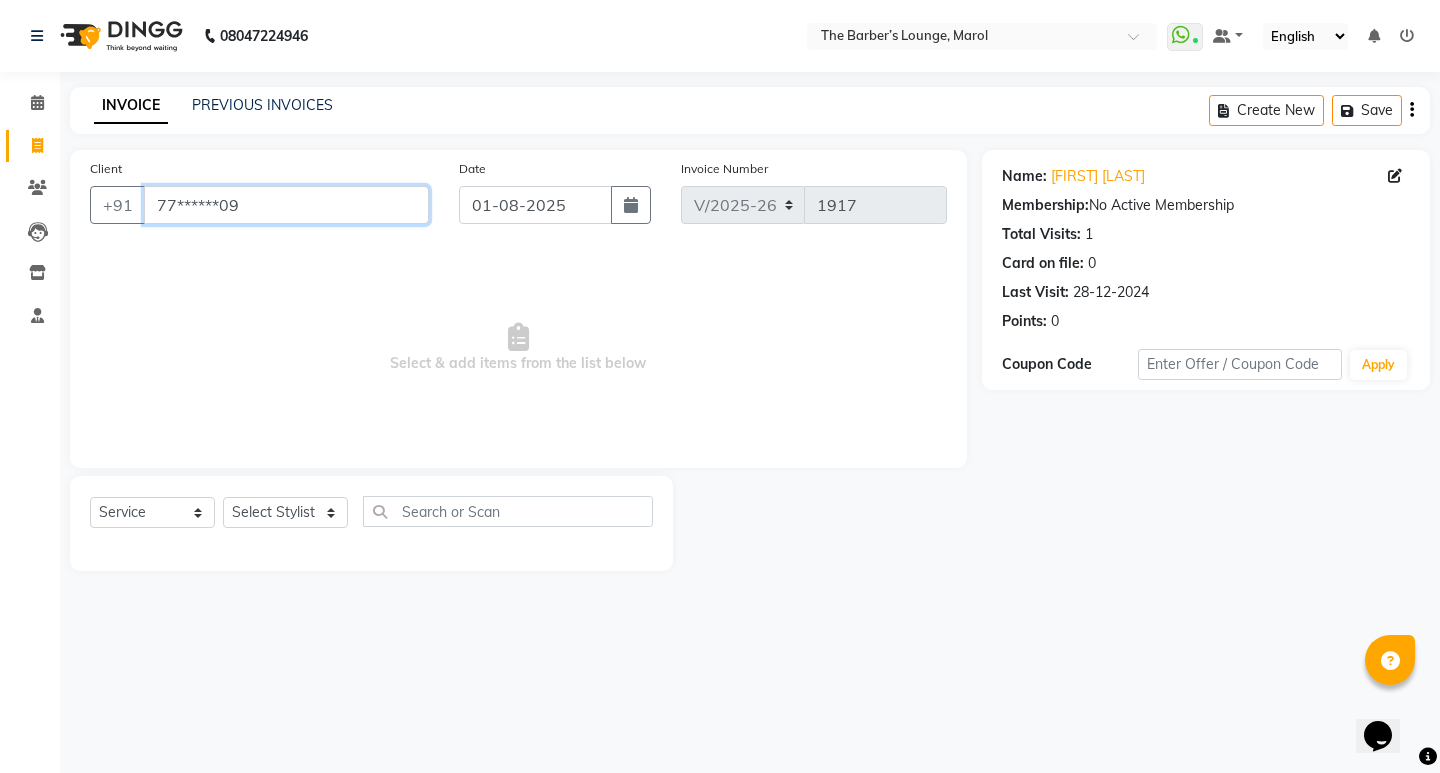 click on "77******09" at bounding box center [286, 205] 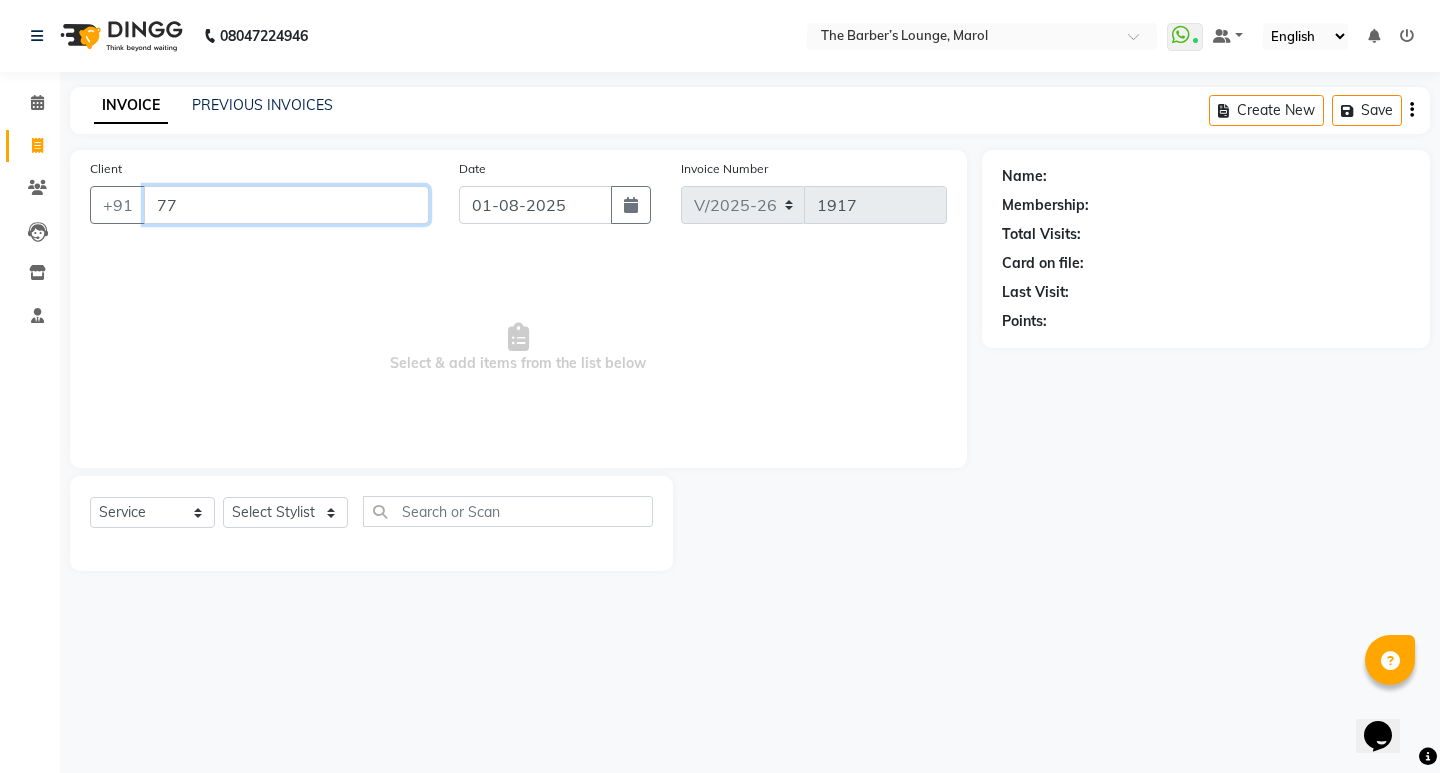 type on "7" 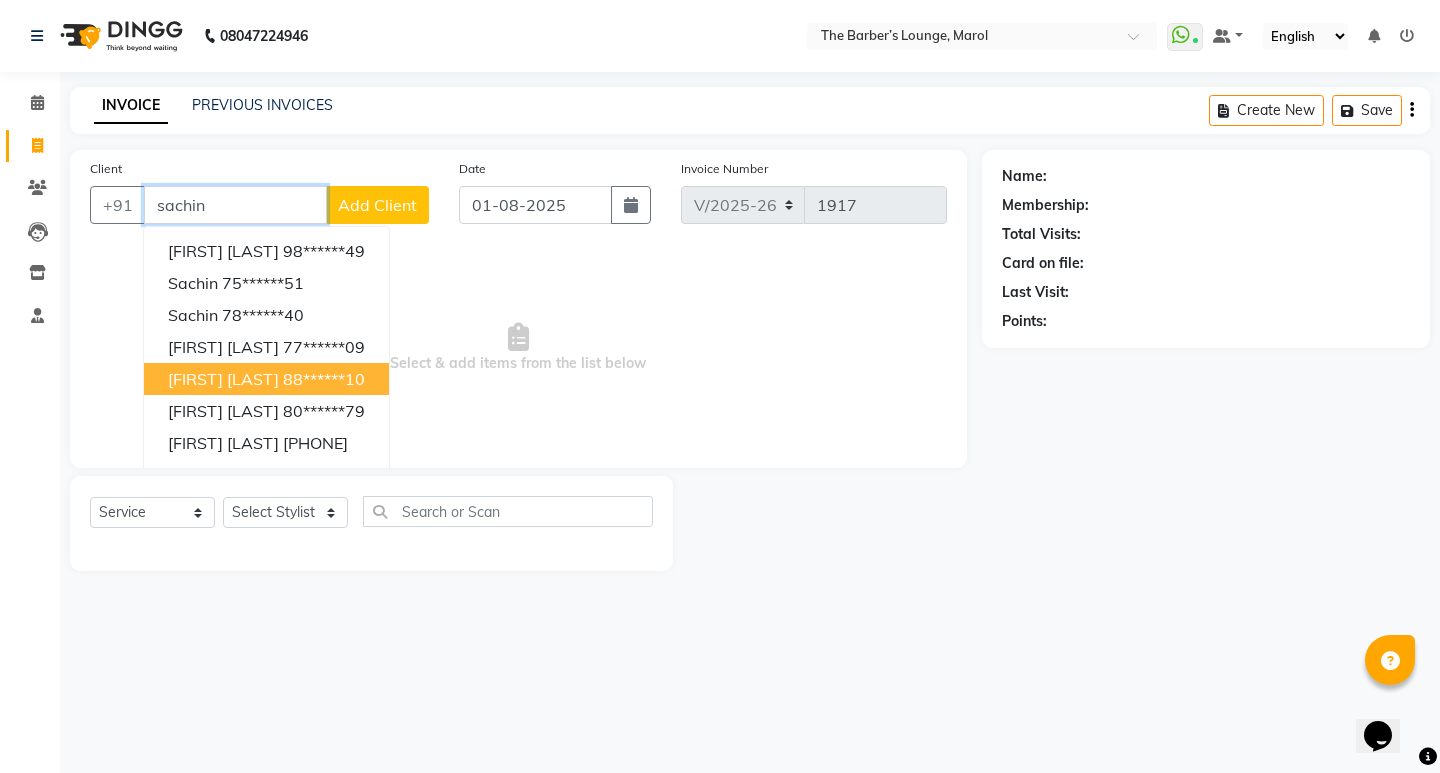 click on "[FIRST] [LAST]" at bounding box center (223, 379) 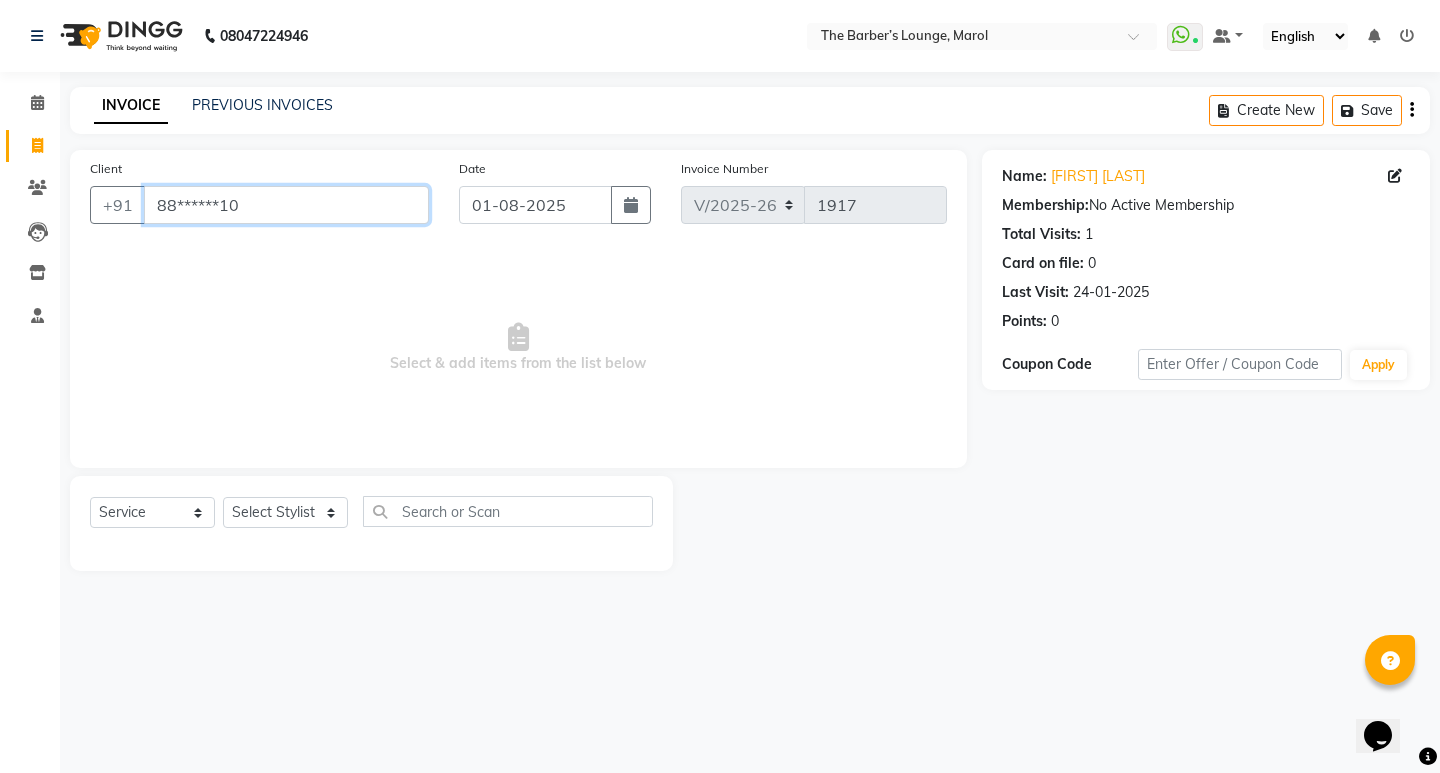 click on "88******10" at bounding box center (286, 205) 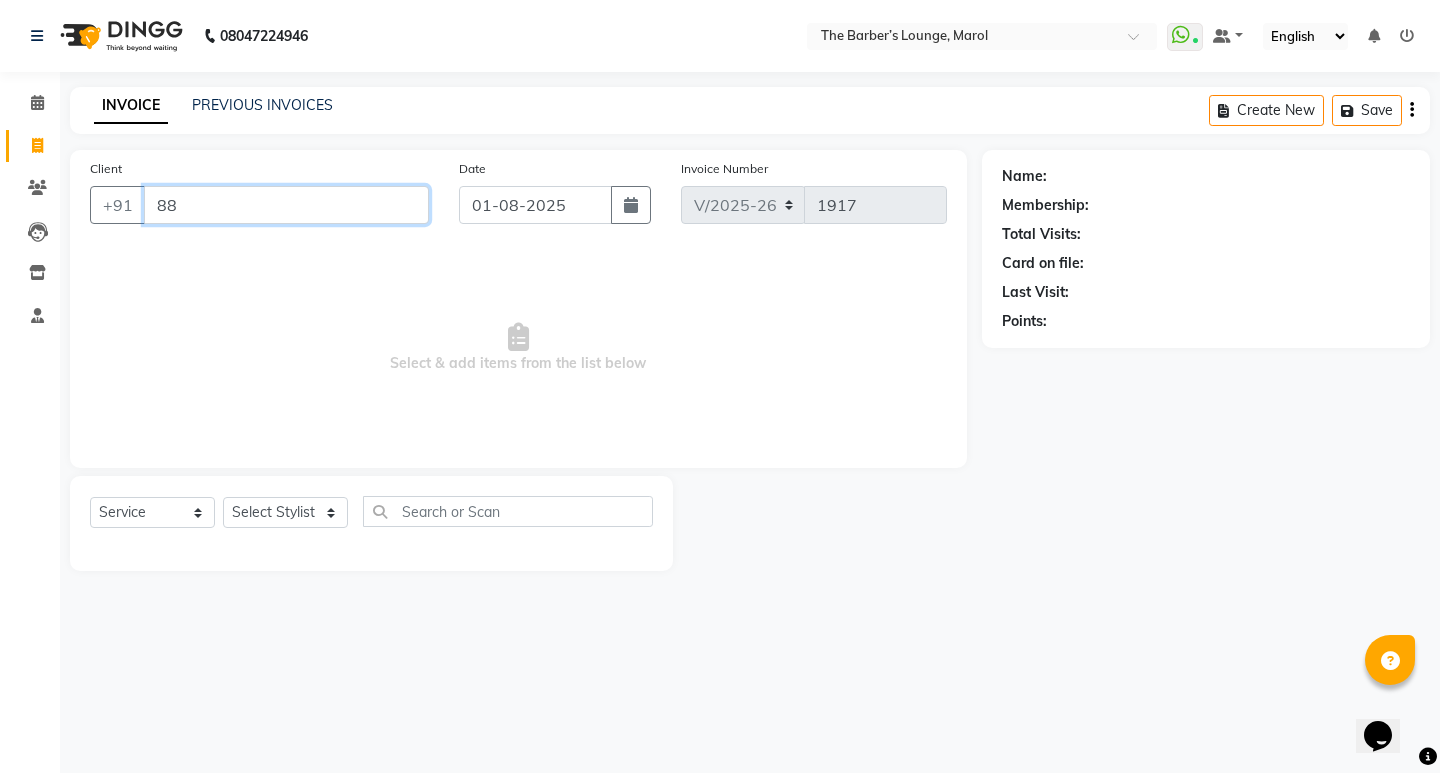 type on "8" 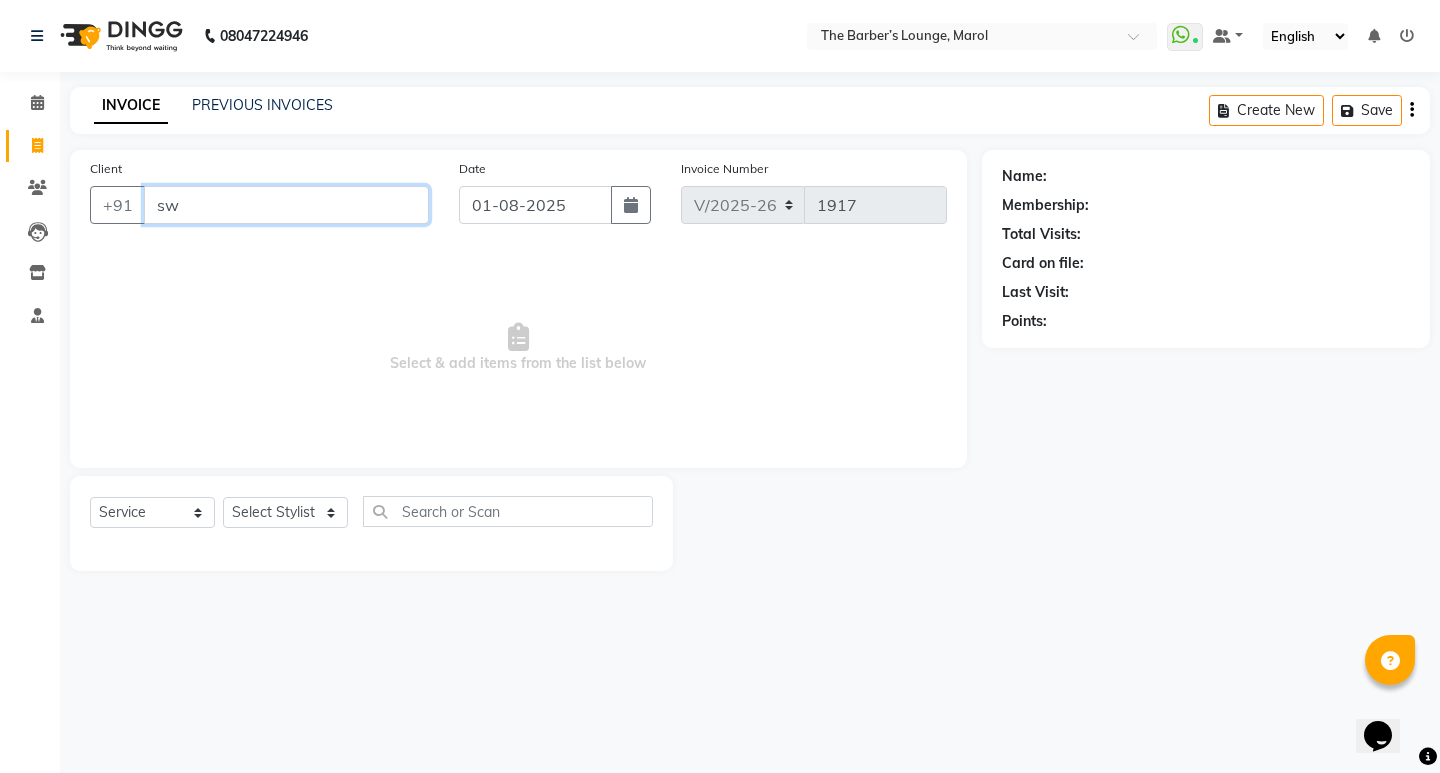 type on "s" 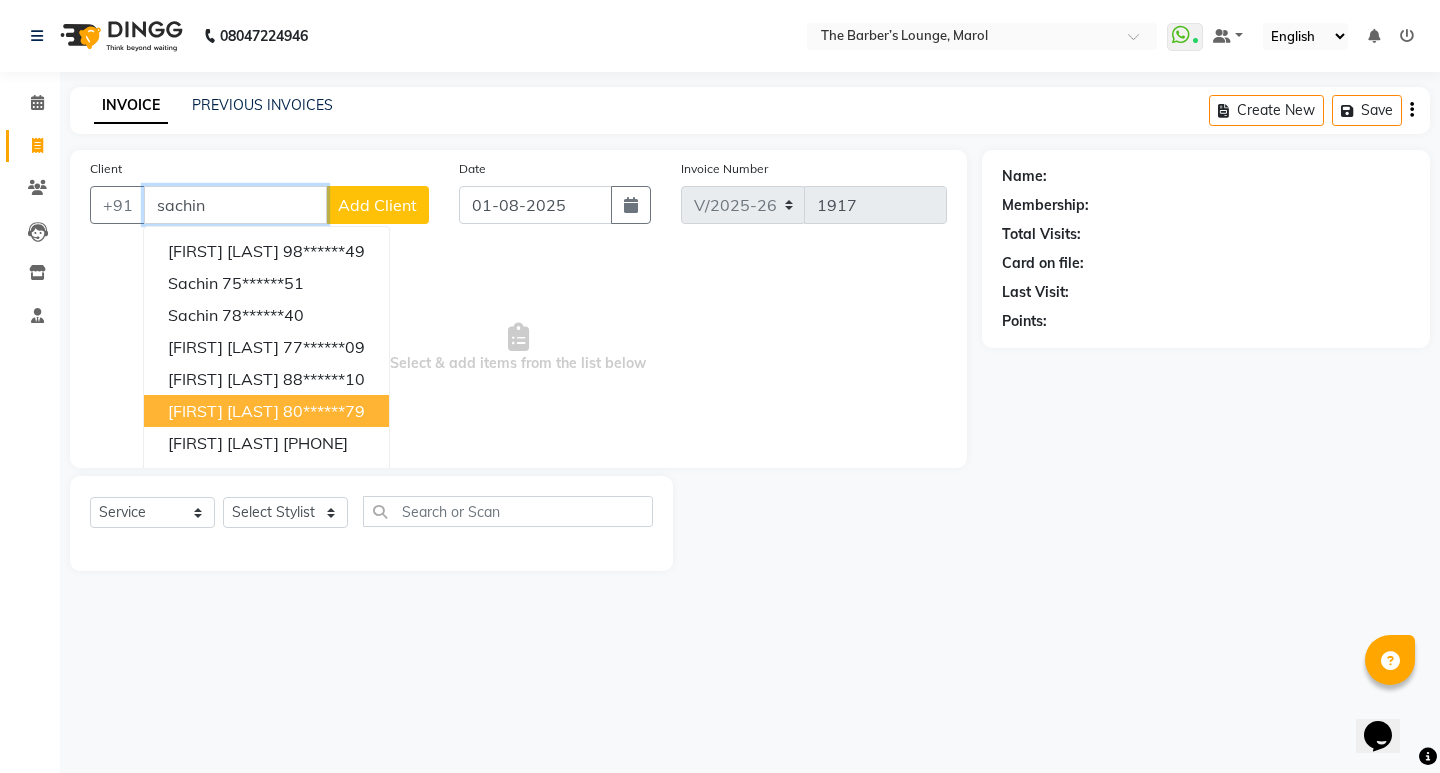 click on "80******79" at bounding box center [324, 411] 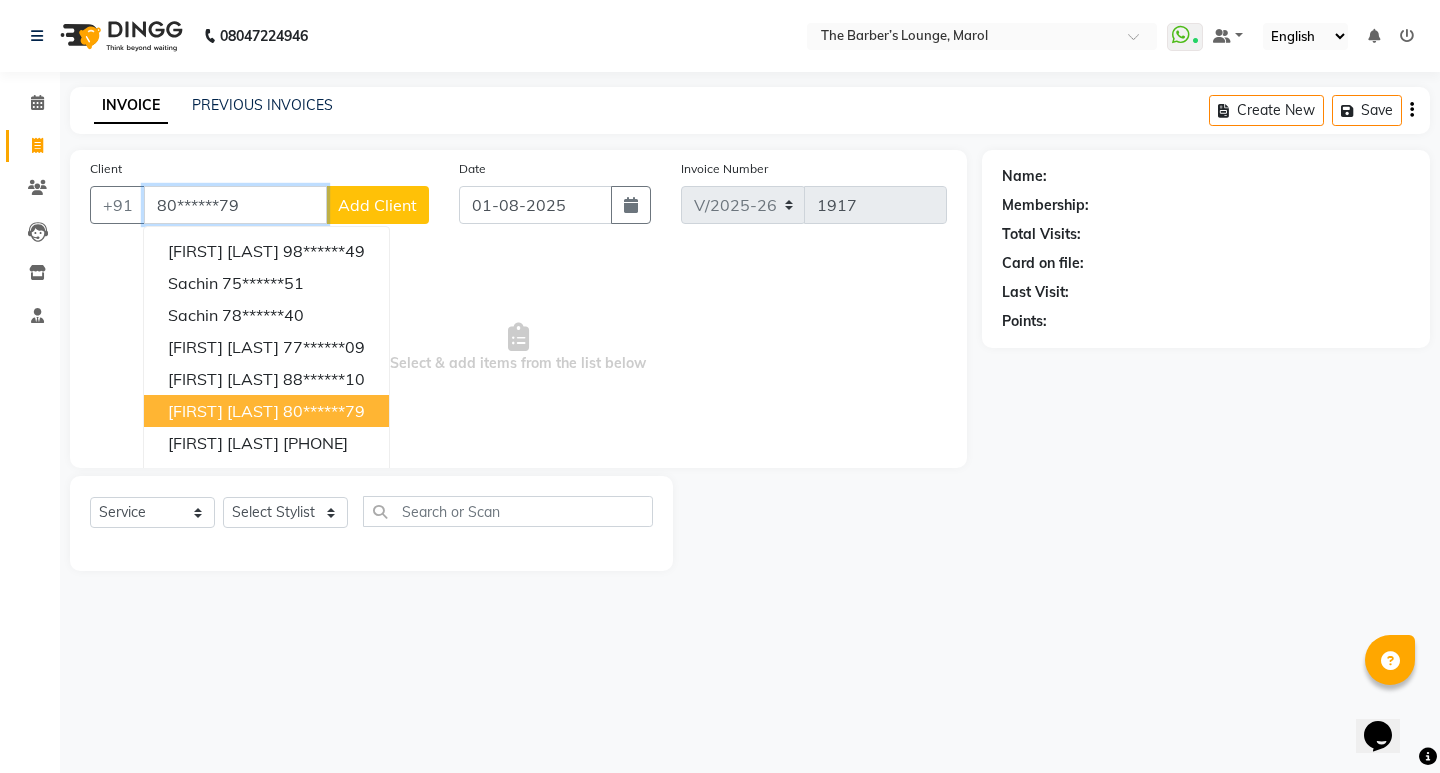 type on "80******79" 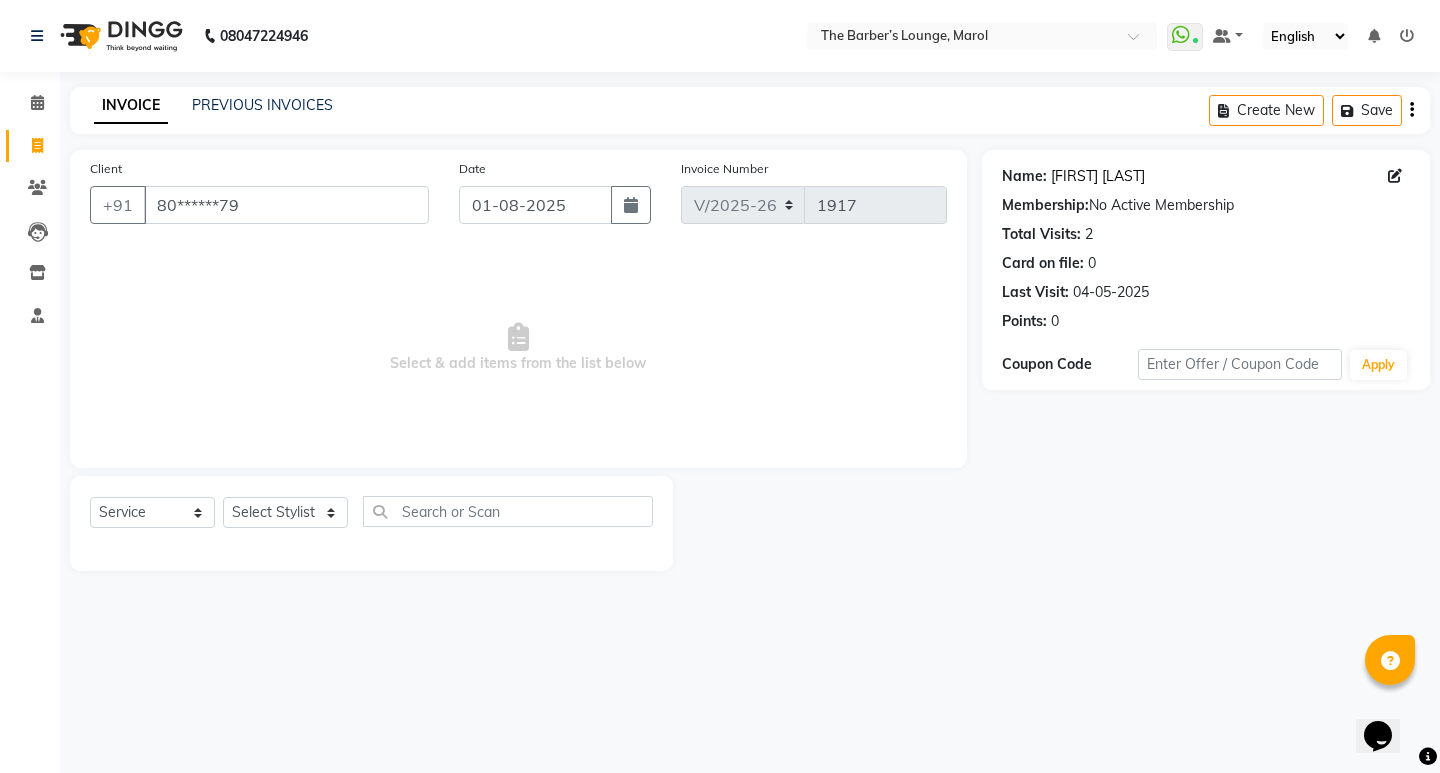 click on "[FIRST] [LAST]" 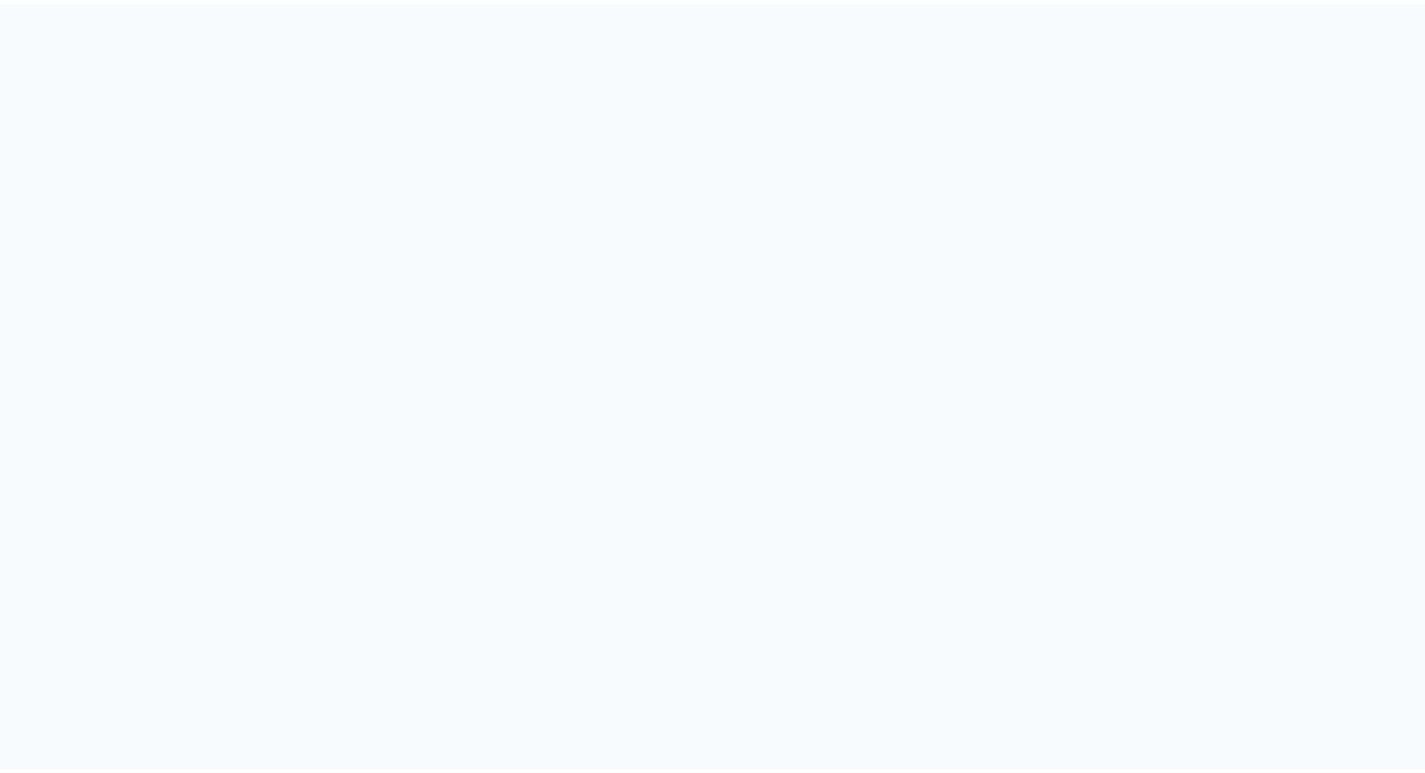 scroll, scrollTop: 0, scrollLeft: 0, axis: both 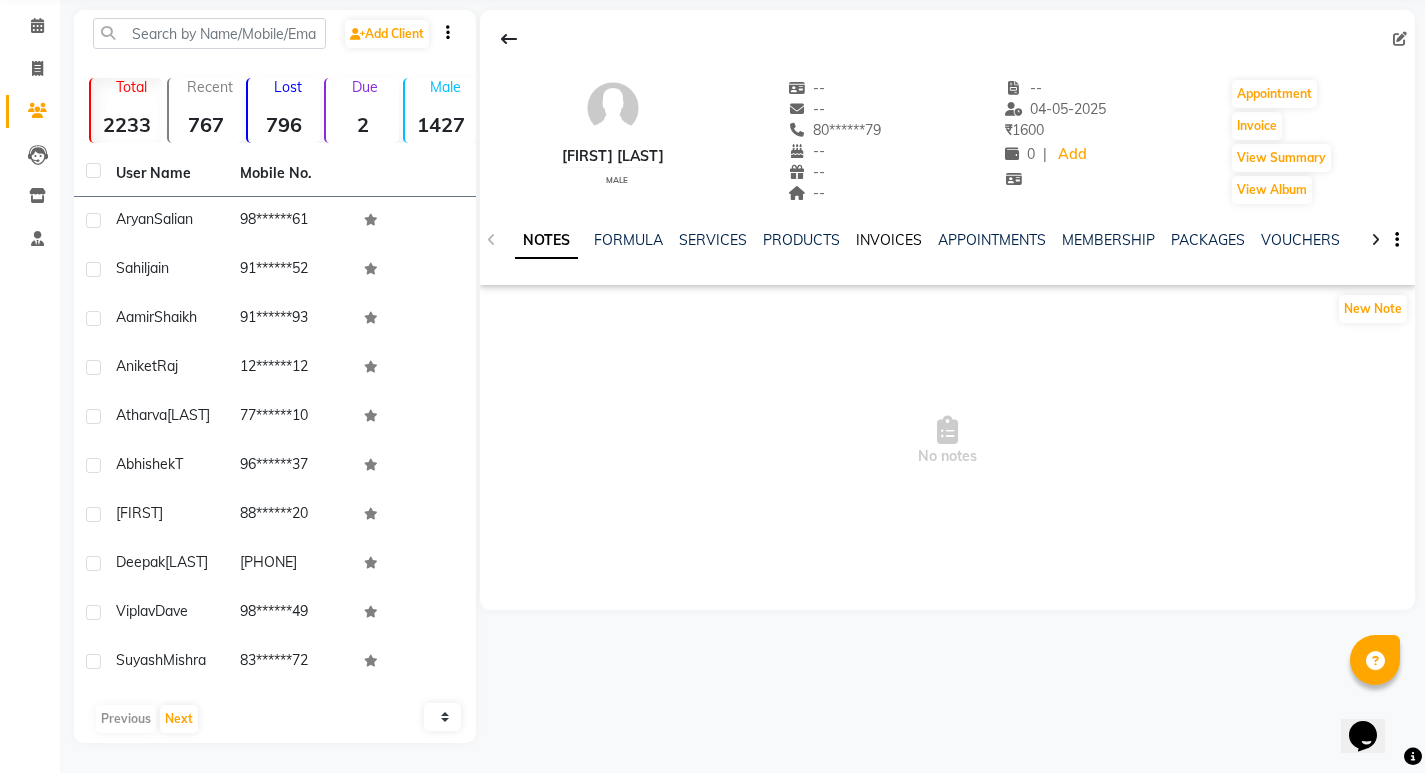 click on "INVOICES" 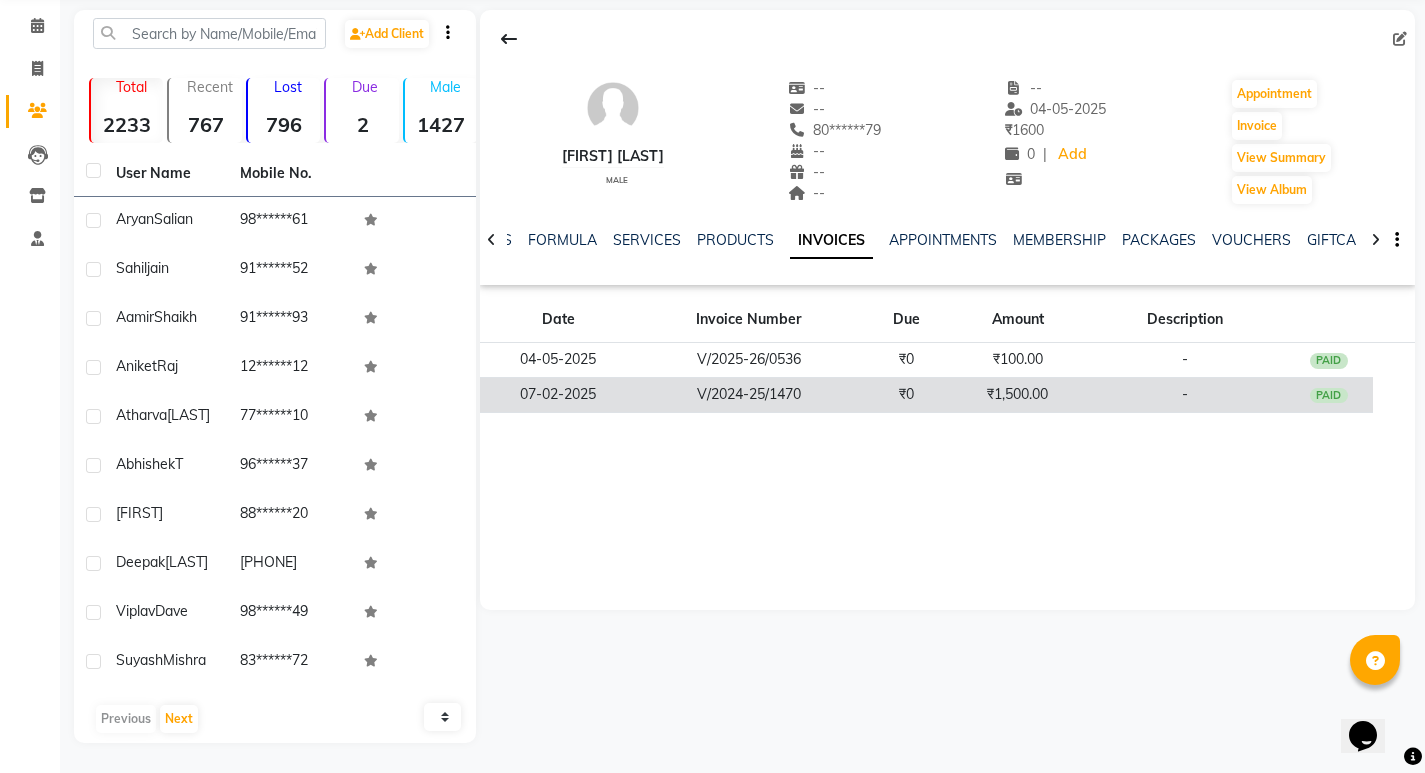 click on "₹1,500.00" 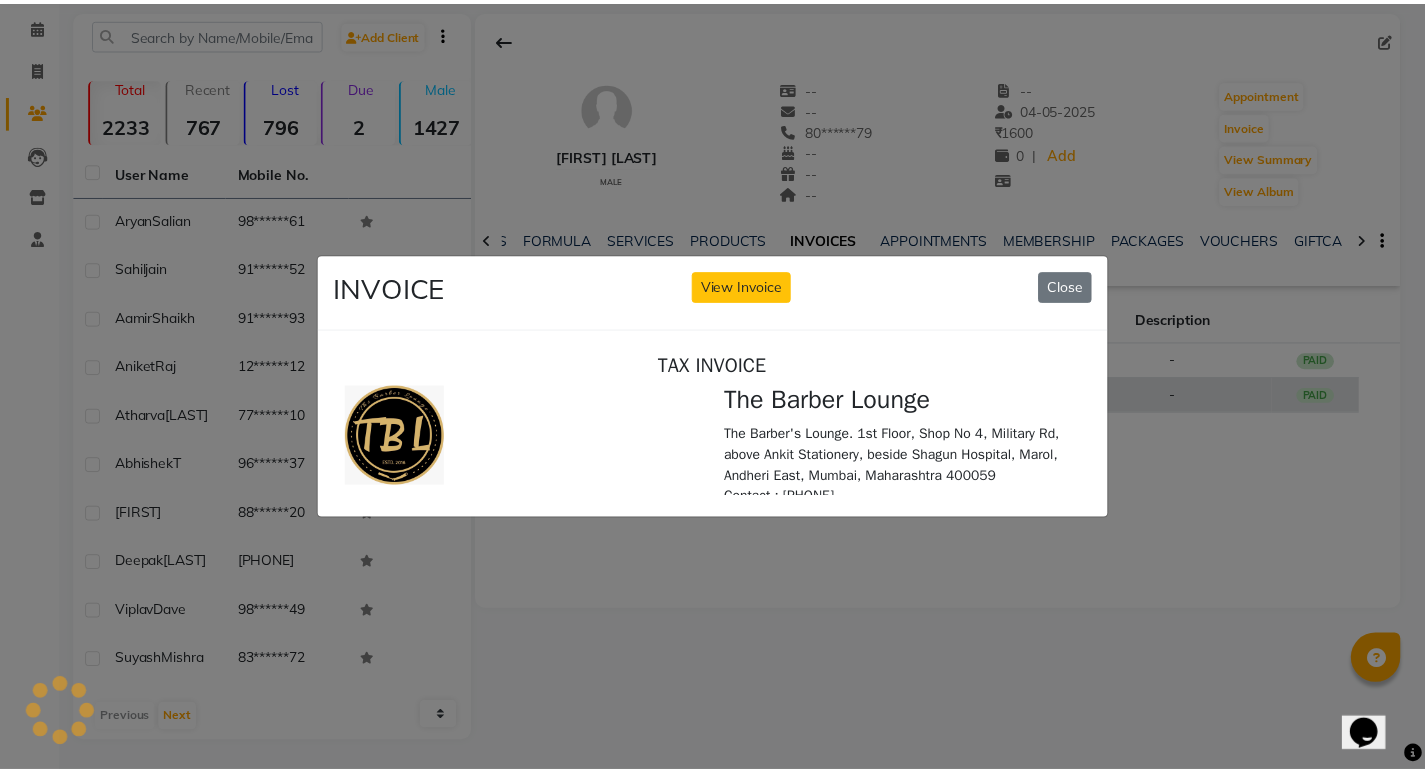 scroll, scrollTop: 0, scrollLeft: 0, axis: both 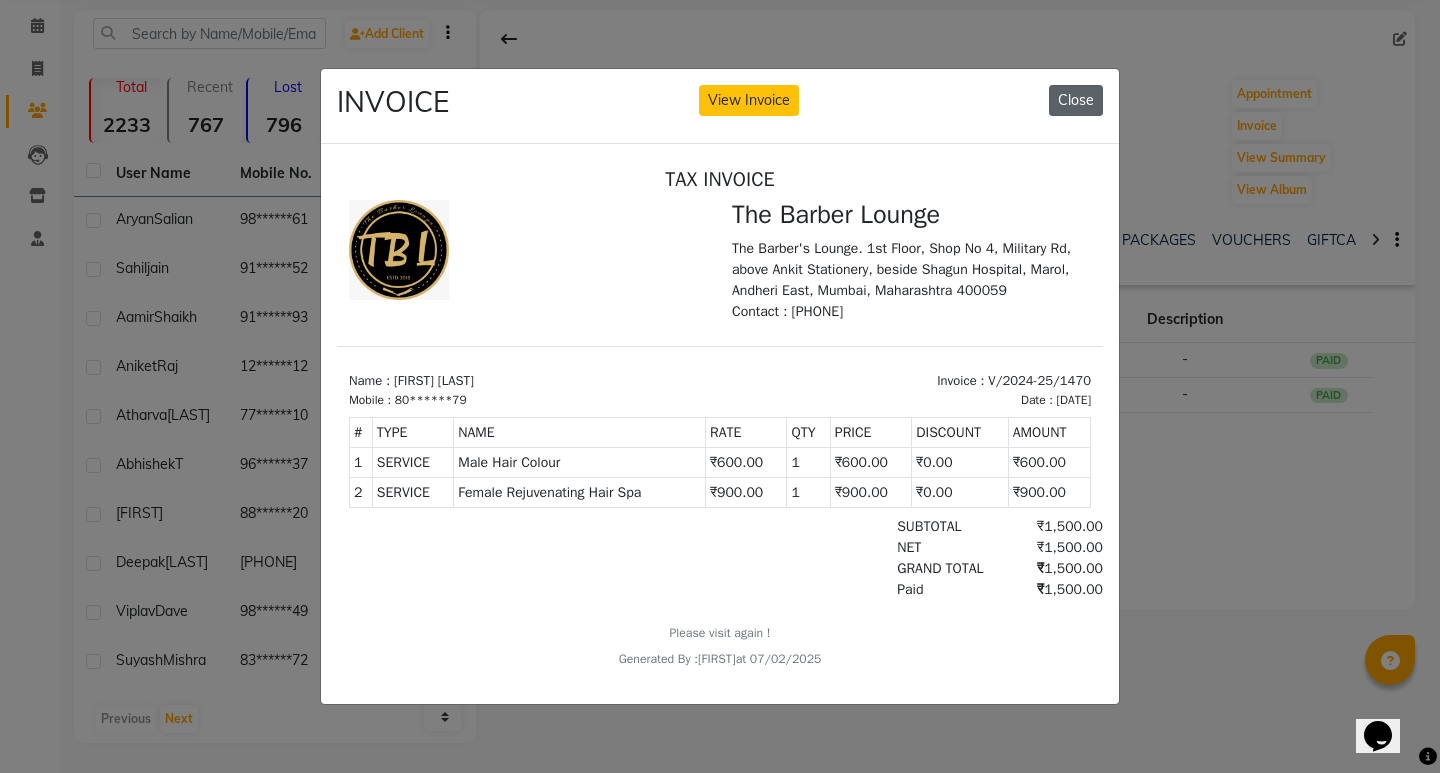 click on "Close" 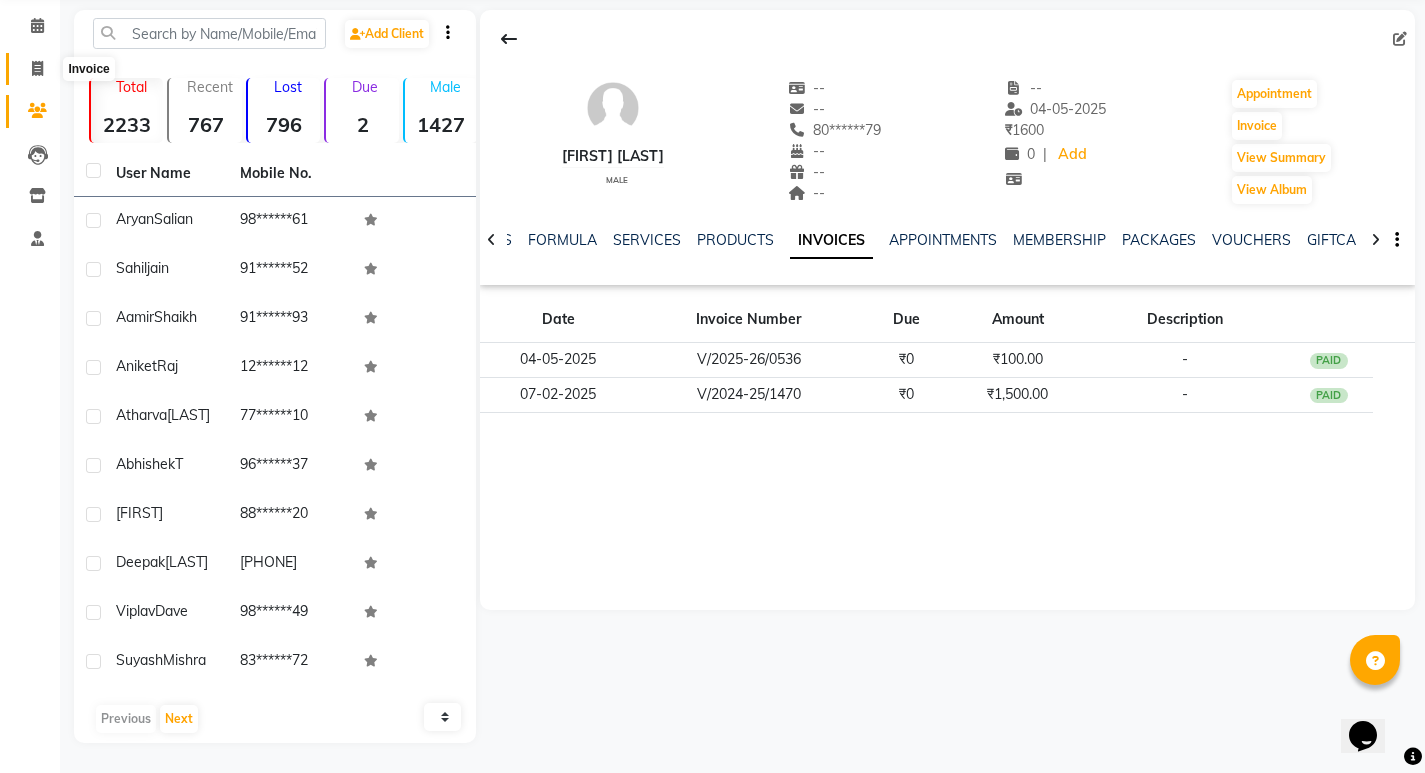 click 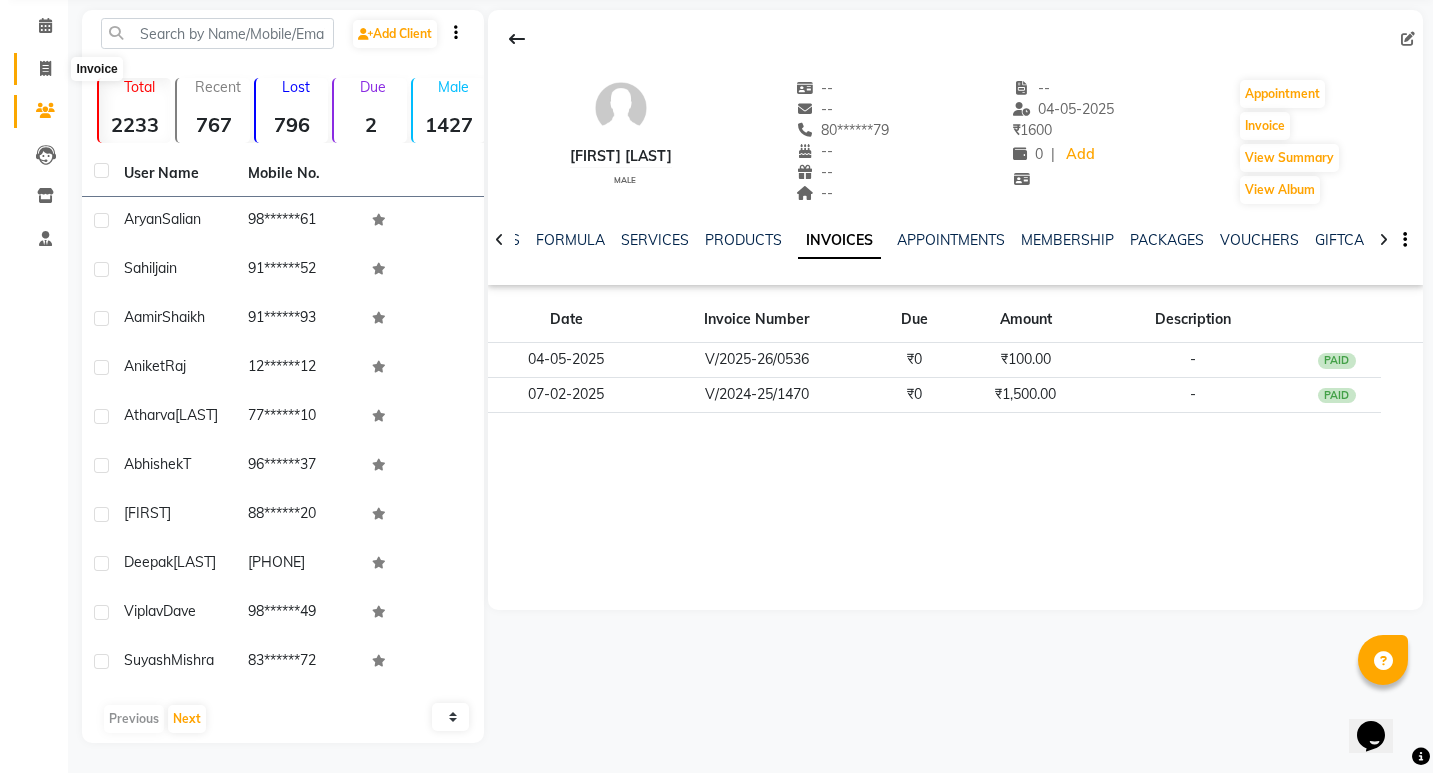 scroll, scrollTop: 0, scrollLeft: 0, axis: both 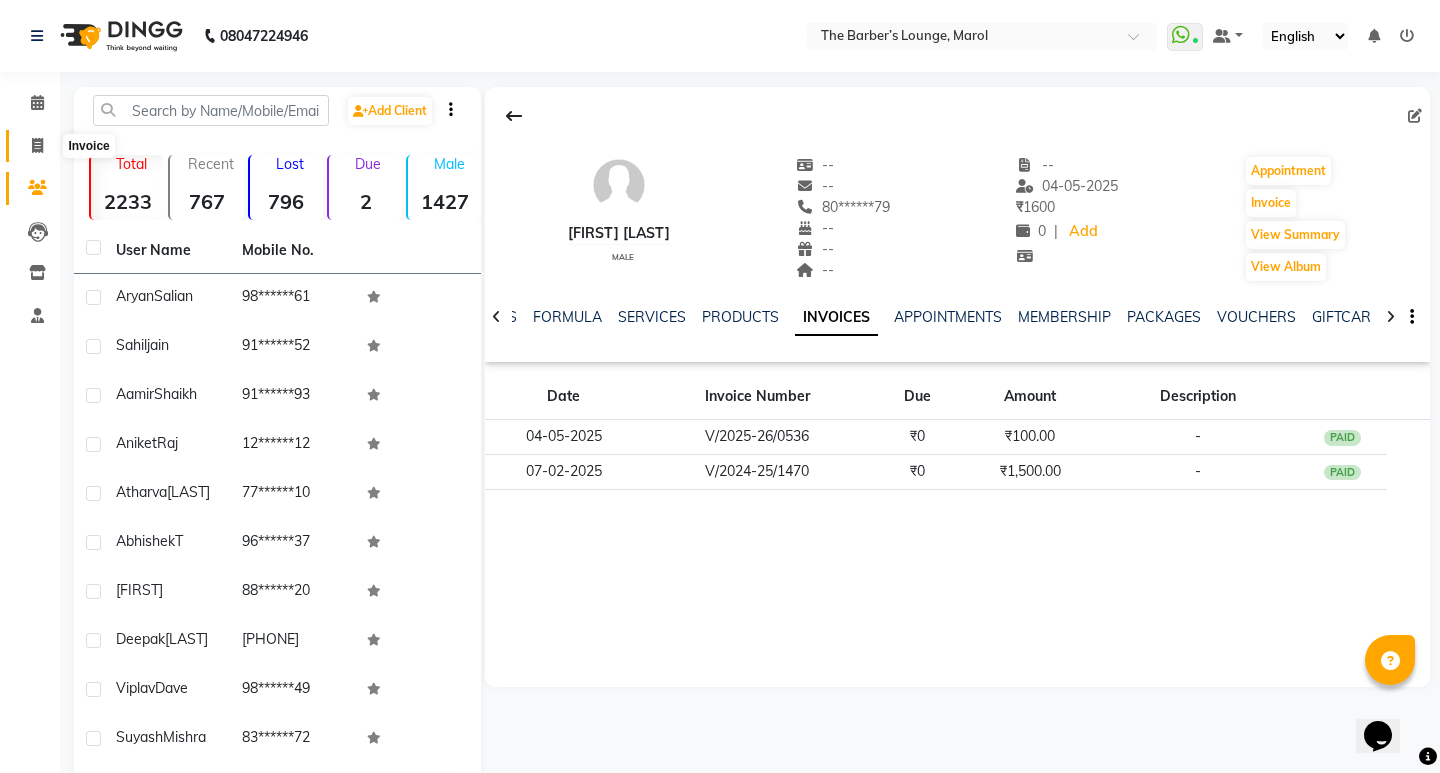 select on "service" 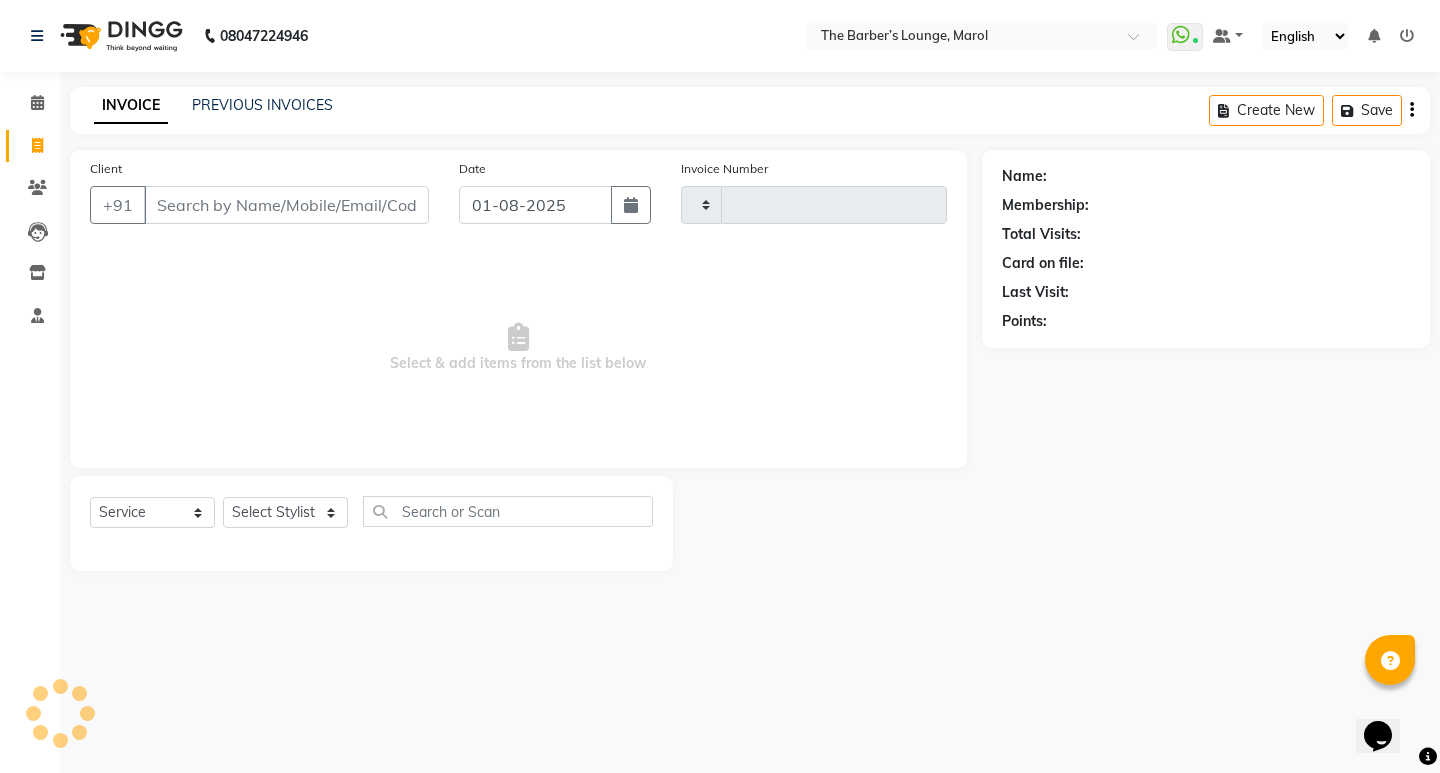 click on "Client" at bounding box center (286, 205) 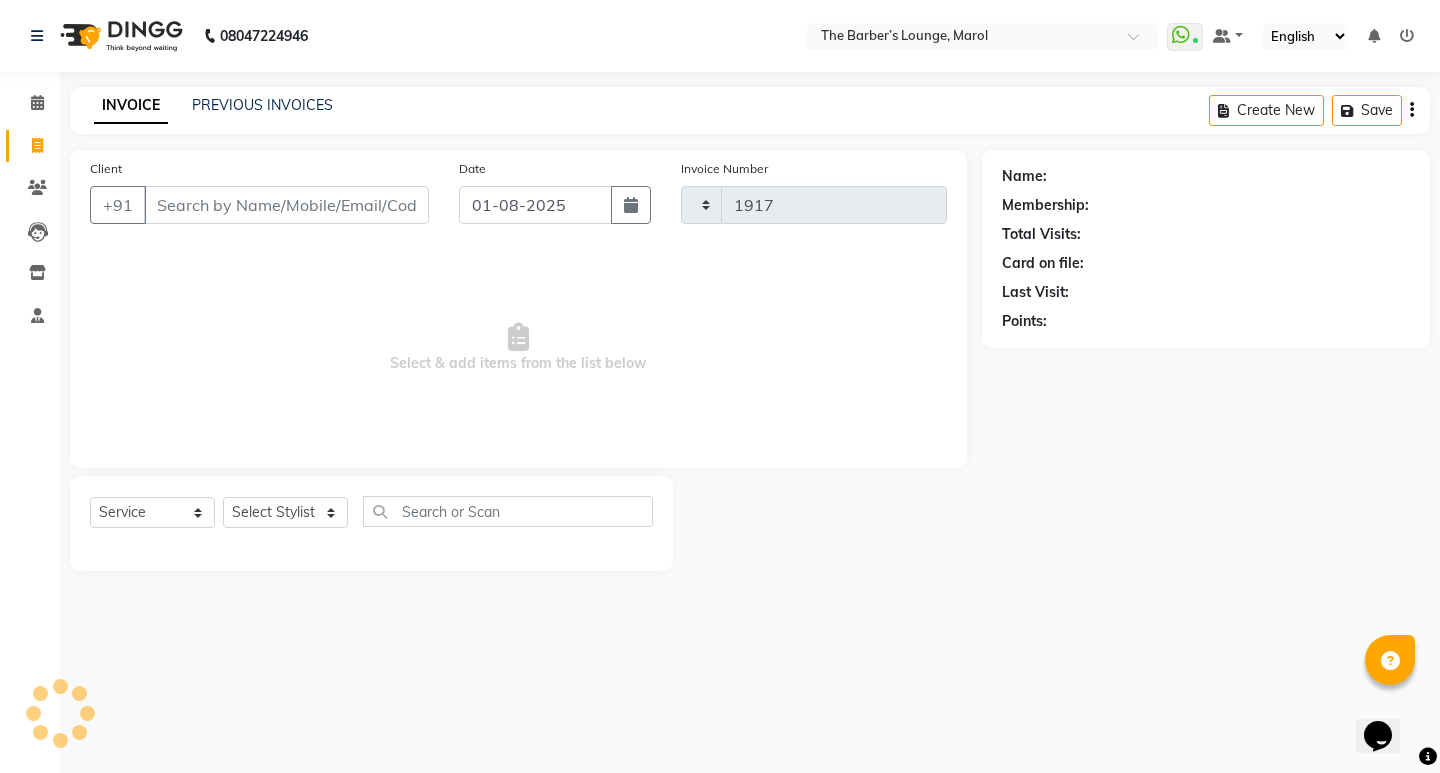 select on "7188" 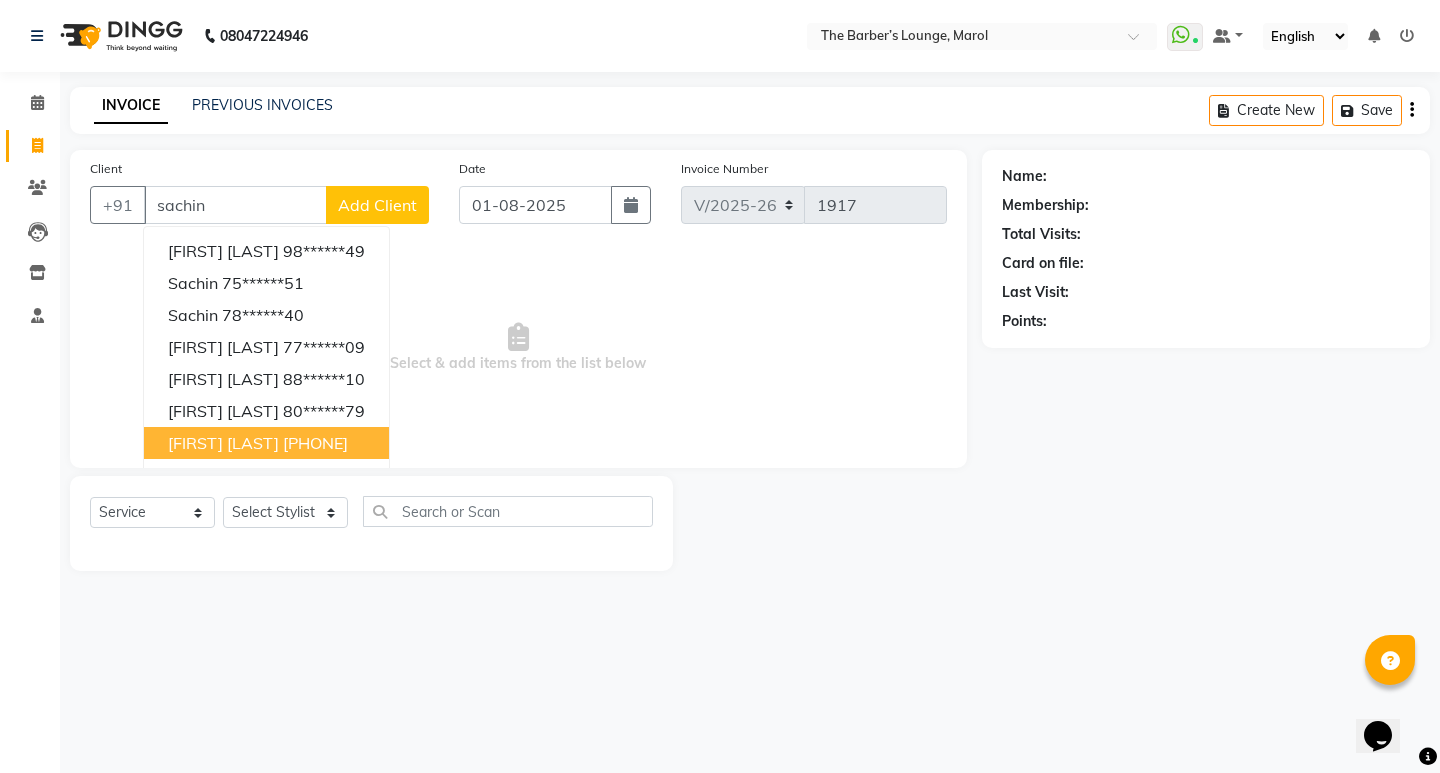 click on "[FIRST] [LAST]" at bounding box center (223, 443) 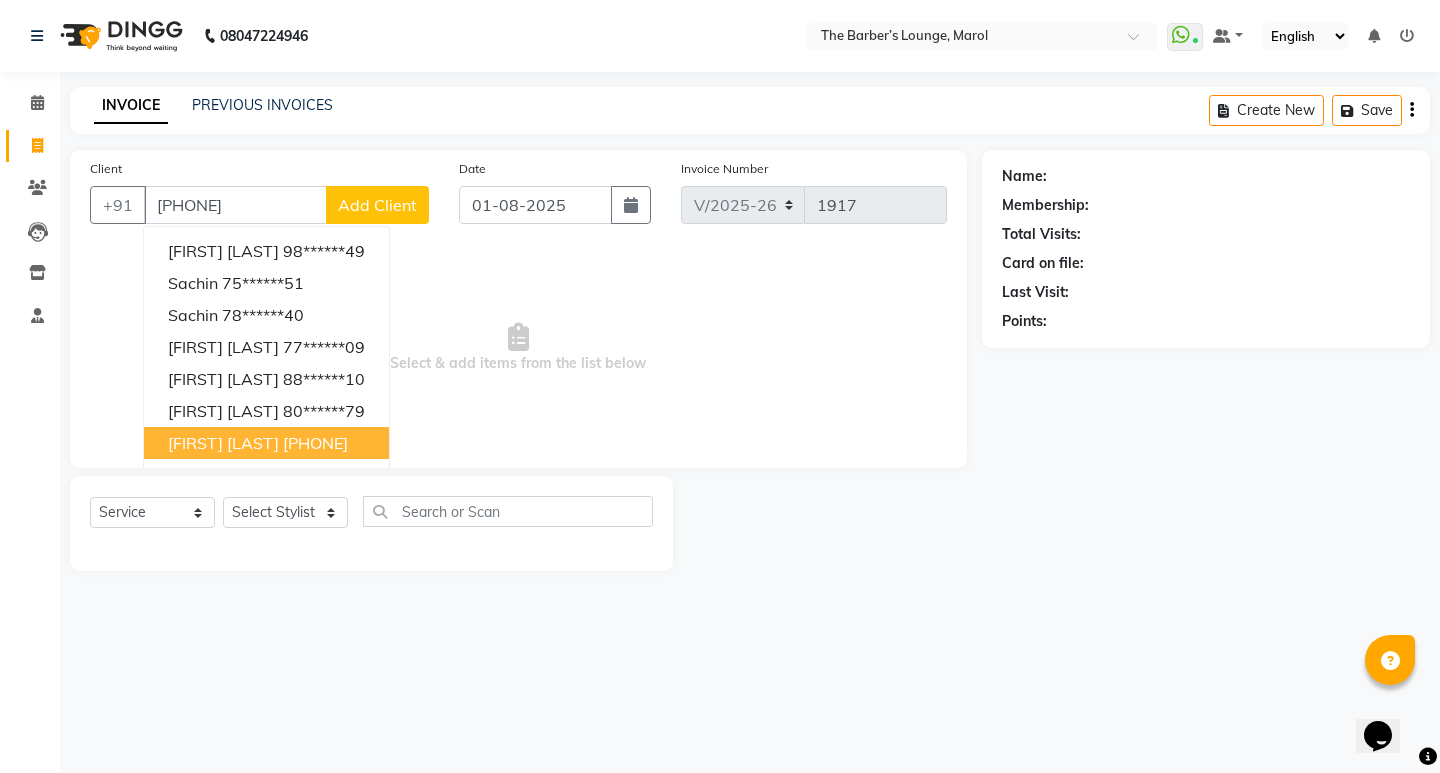 type on "[PHONE]" 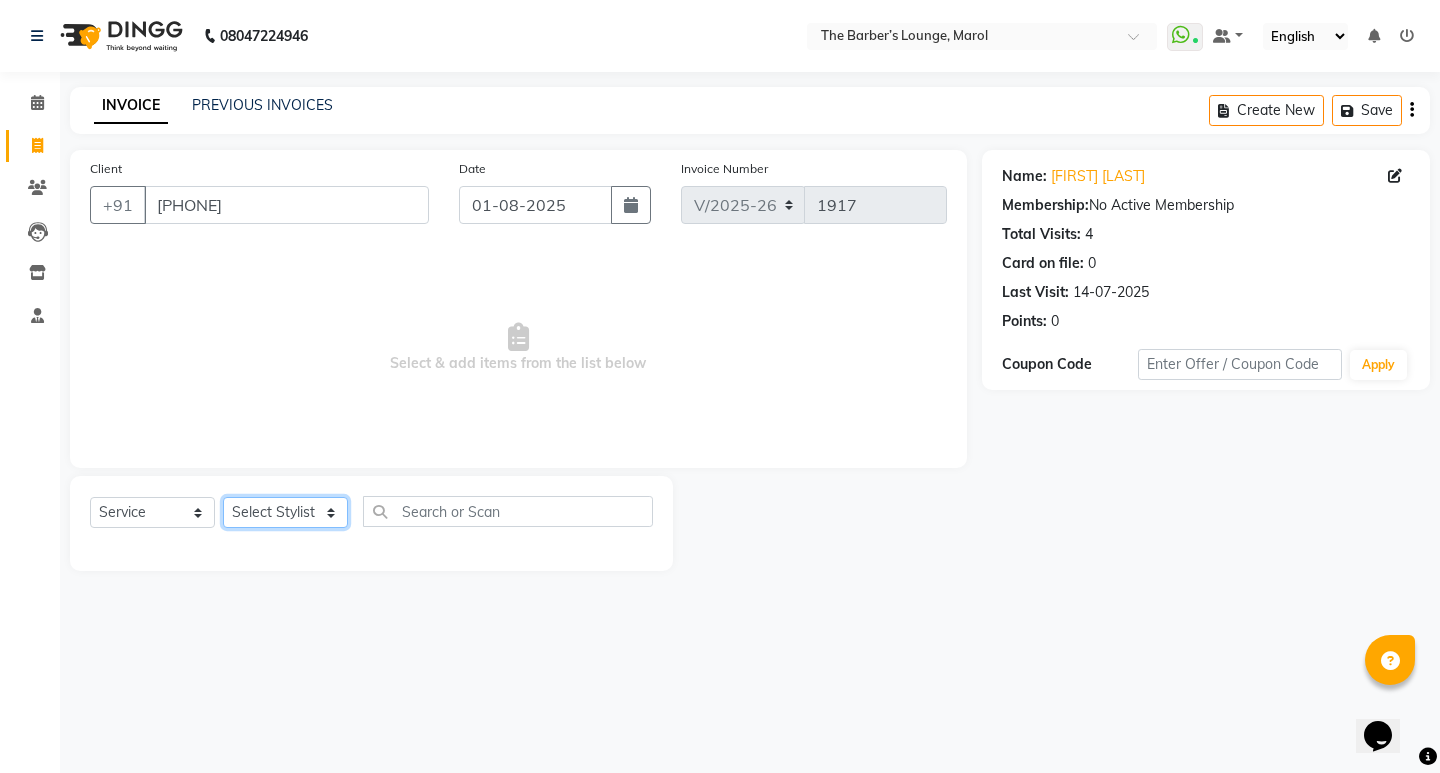 click on "Select Stylist Anjali Jafar Salmani Ketan Shinde Mohsin Akhtar Satish Tejasvi Vasundhara" 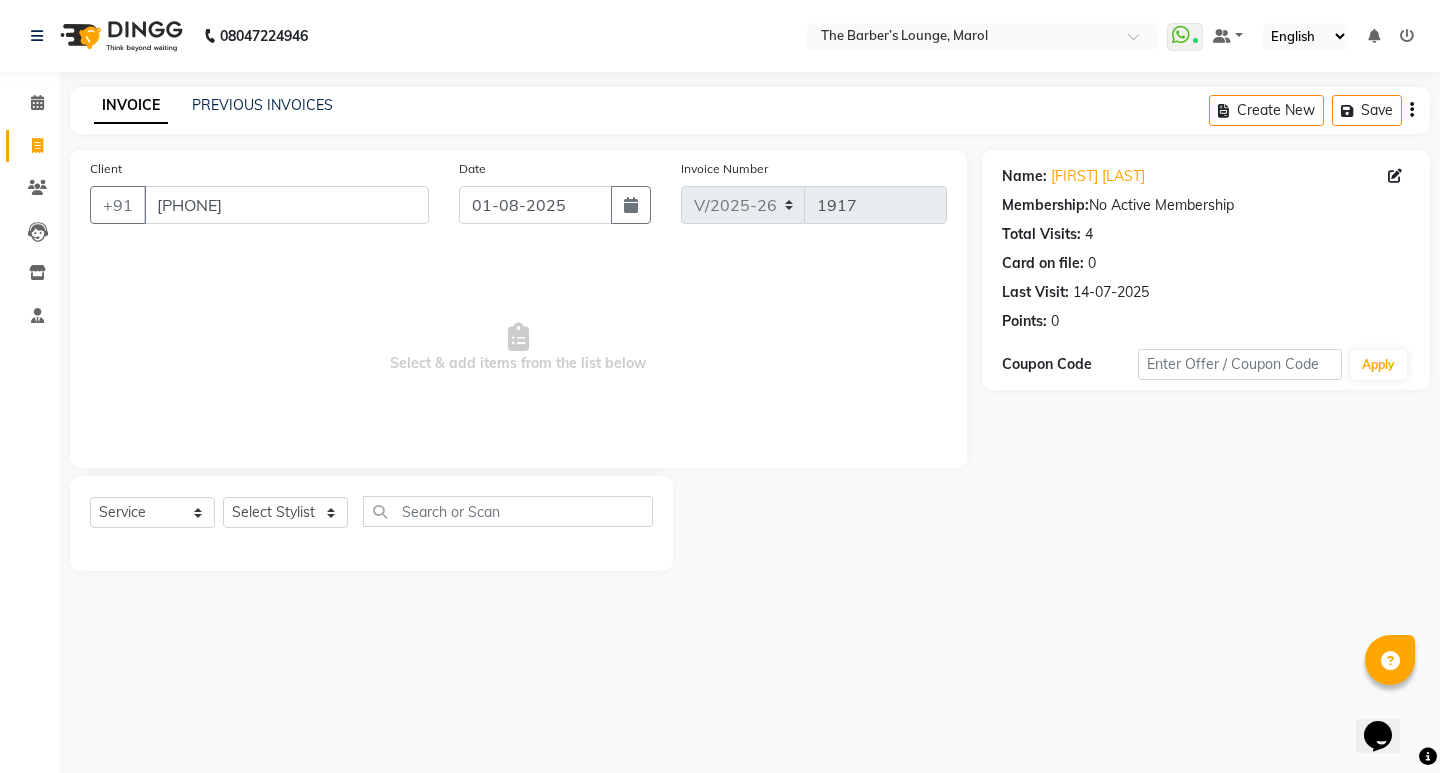 click on "Total Visits:  4" 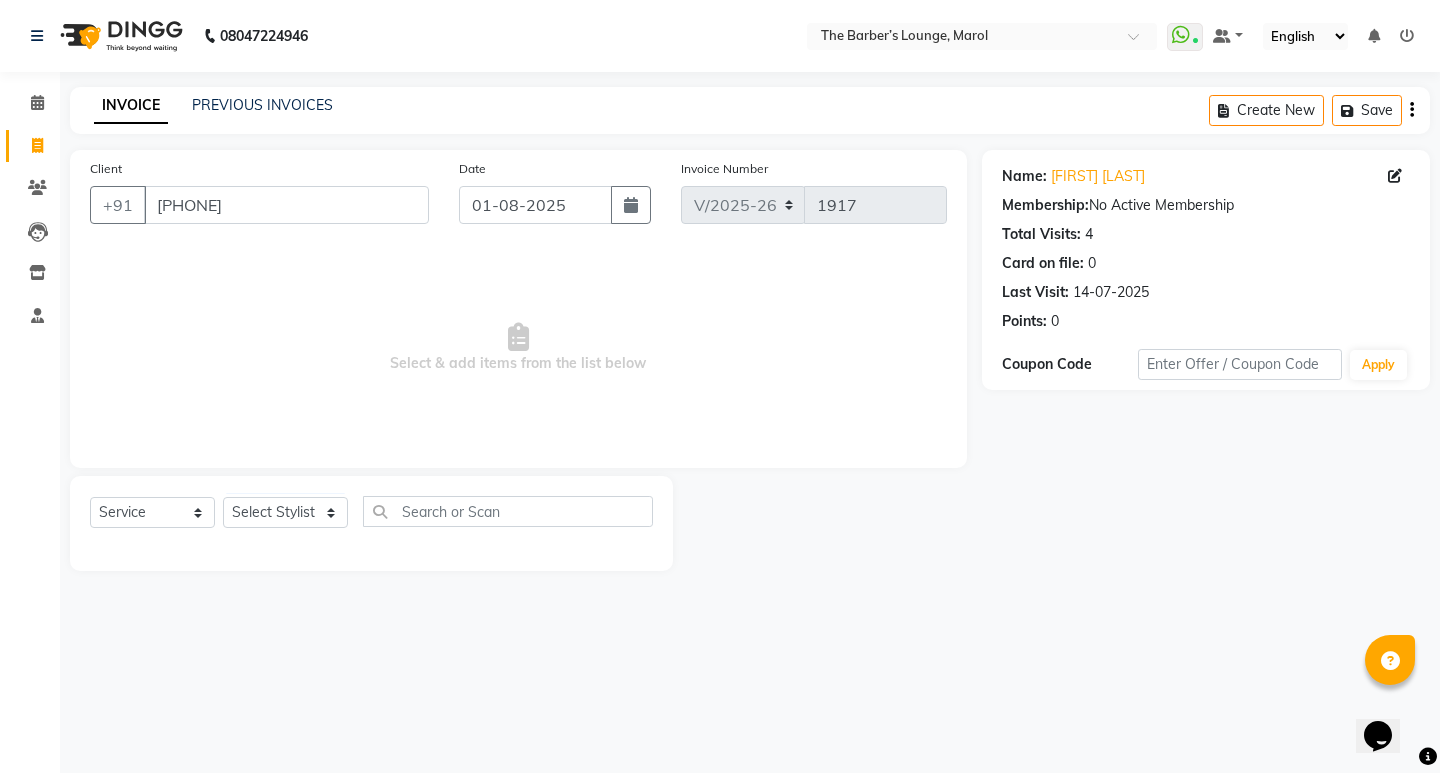 click on "4" 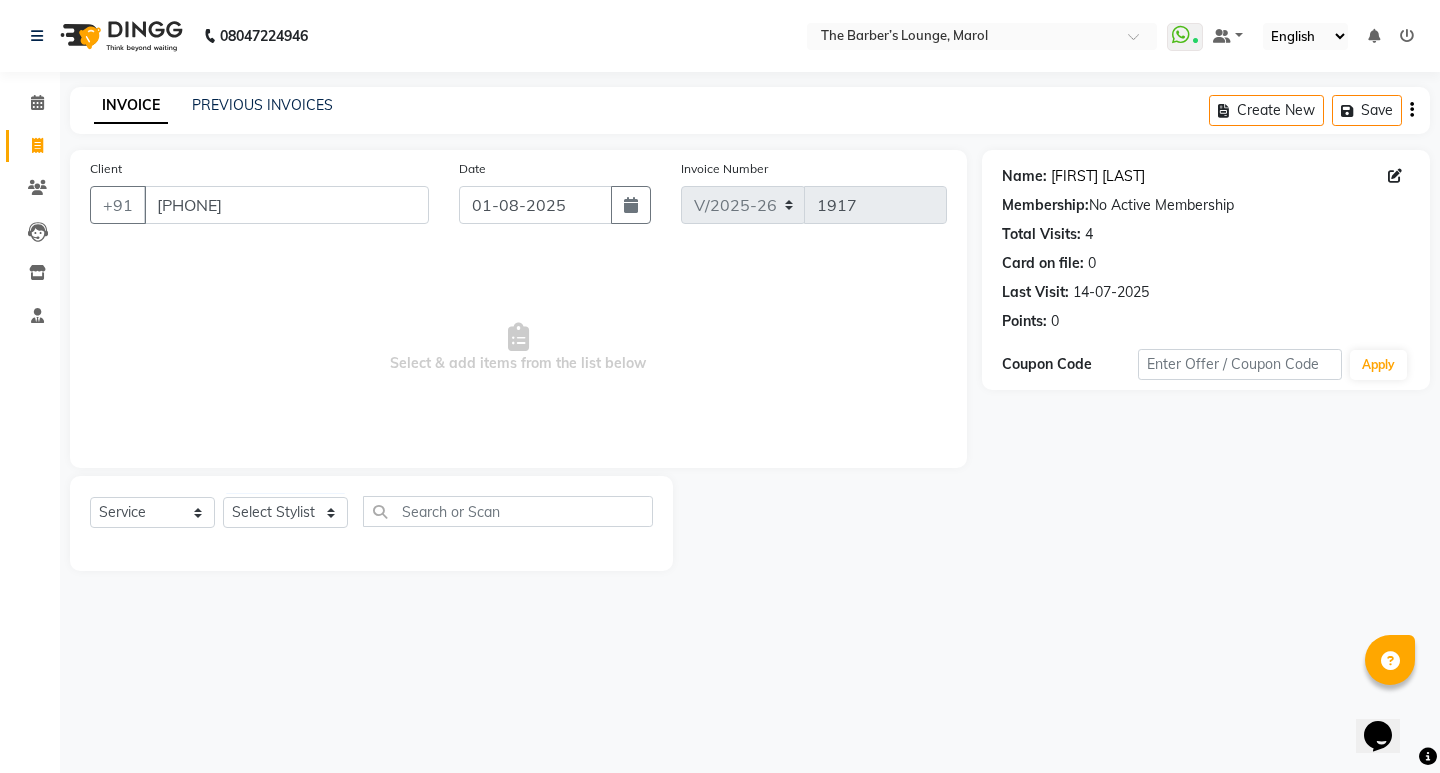 click on "[FIRST] [LAST]" 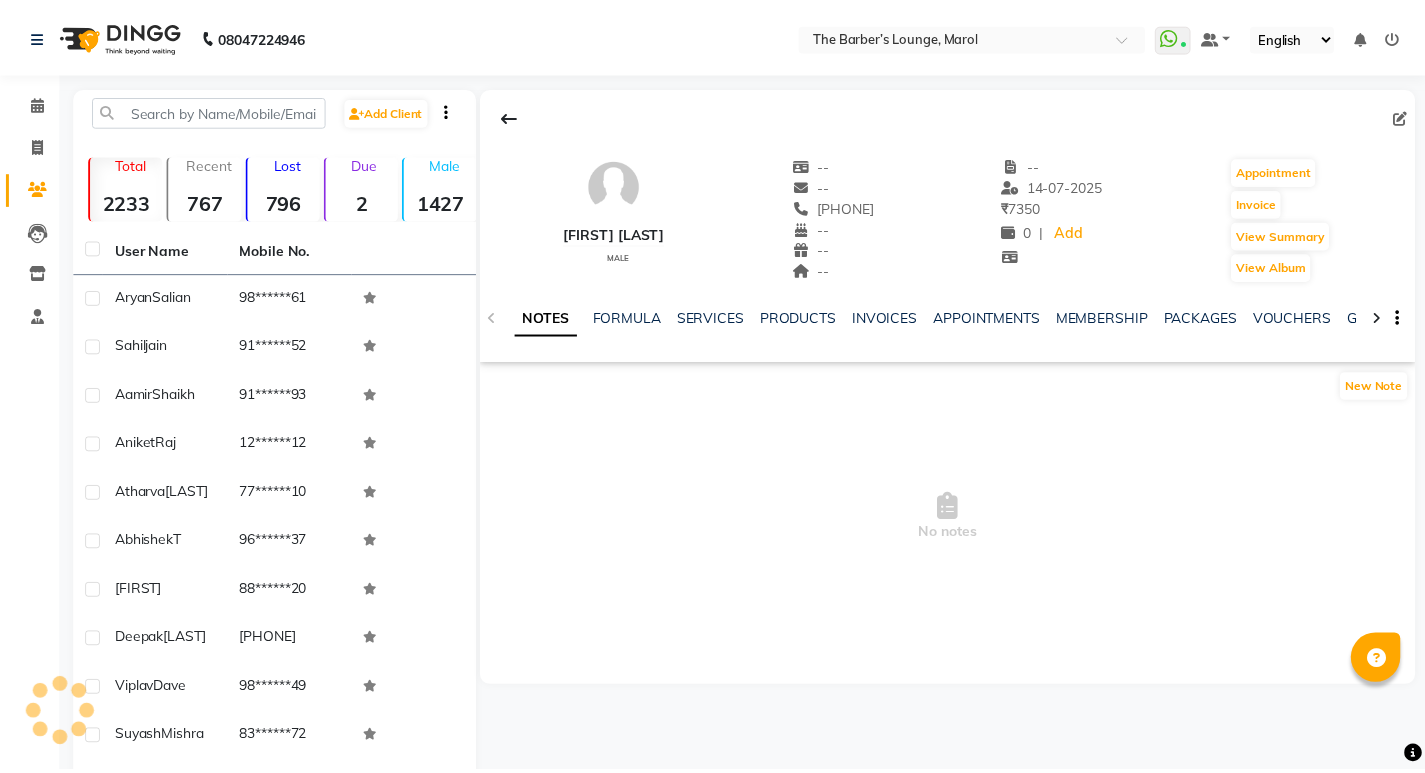 scroll, scrollTop: 0, scrollLeft: 0, axis: both 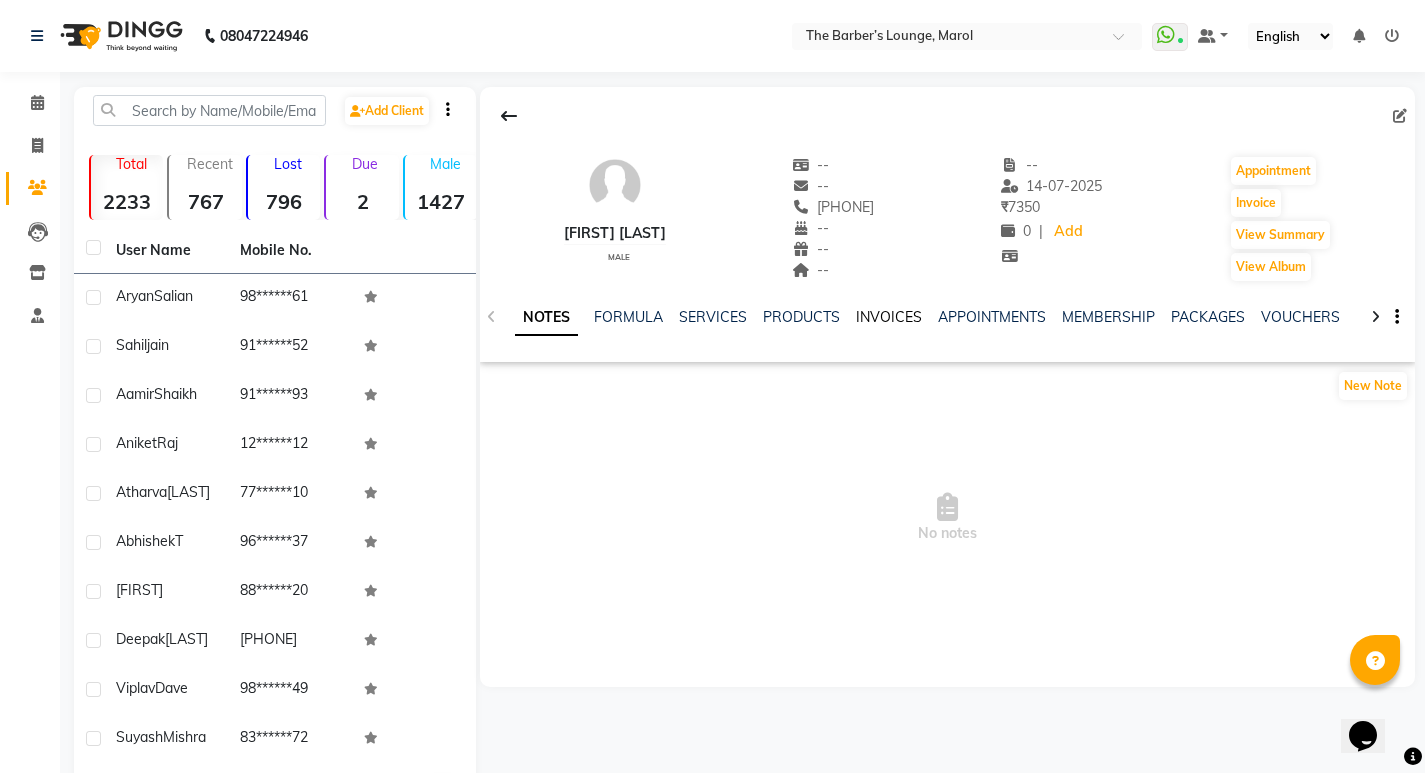 click on "INVOICES" 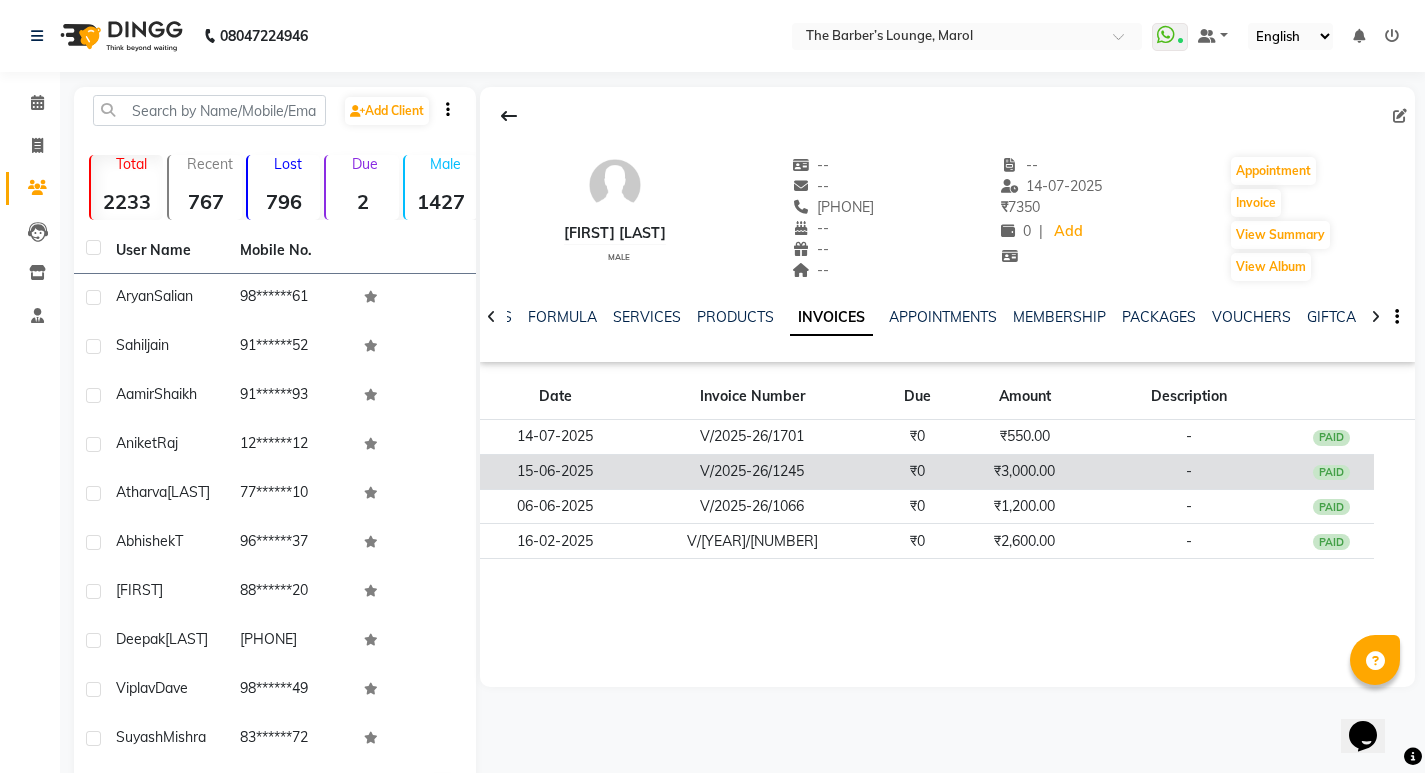 click on "₹3,000.00" 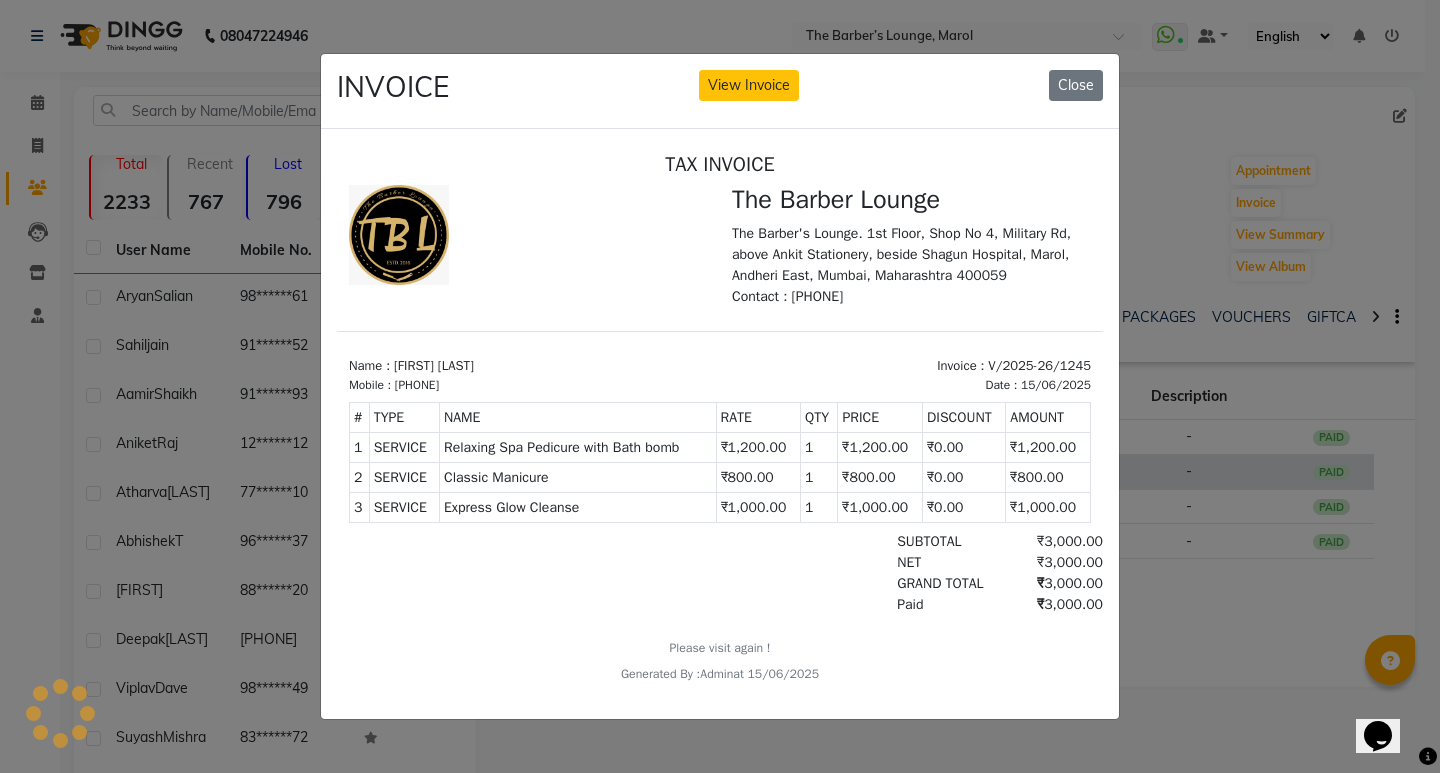 scroll, scrollTop: 0, scrollLeft: 0, axis: both 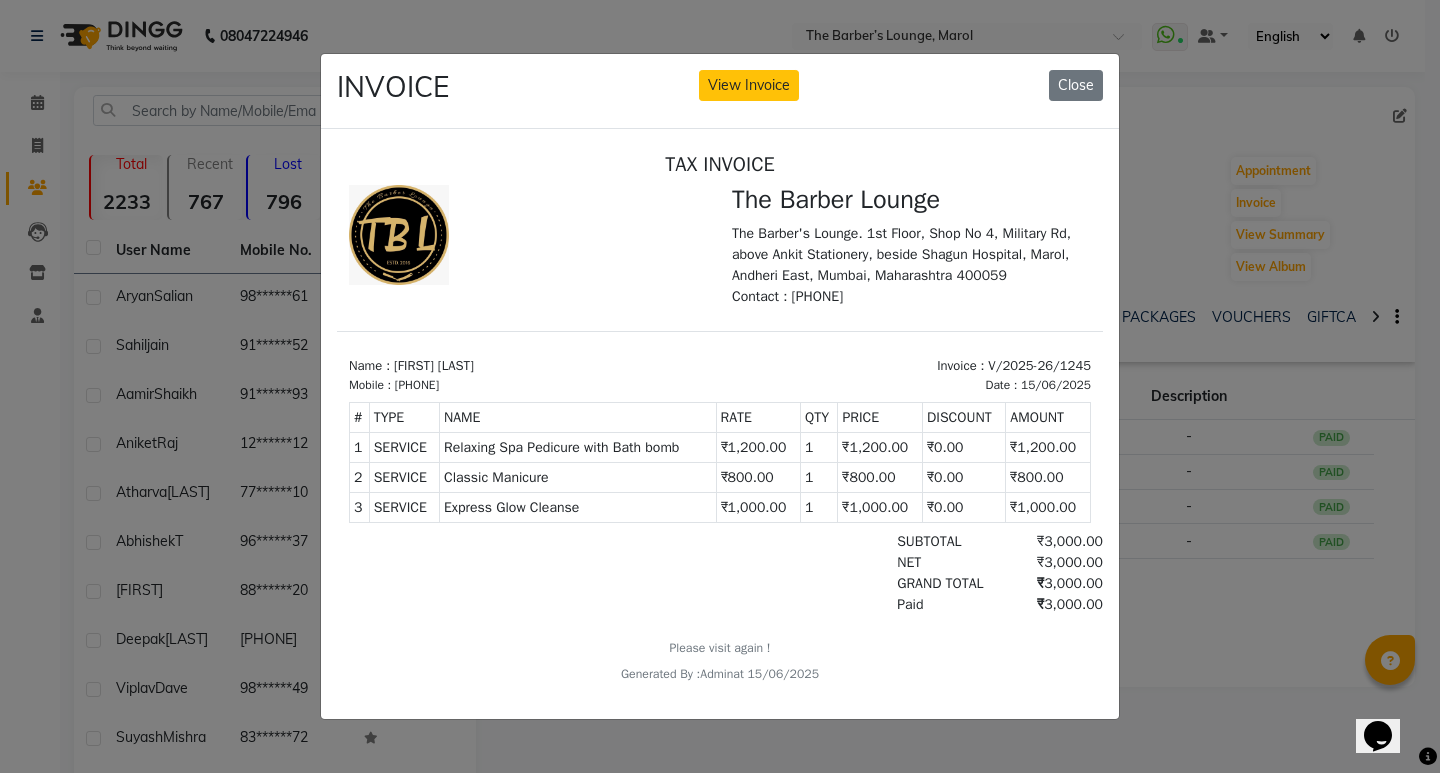 click on "INVOICE View Invoice Close" 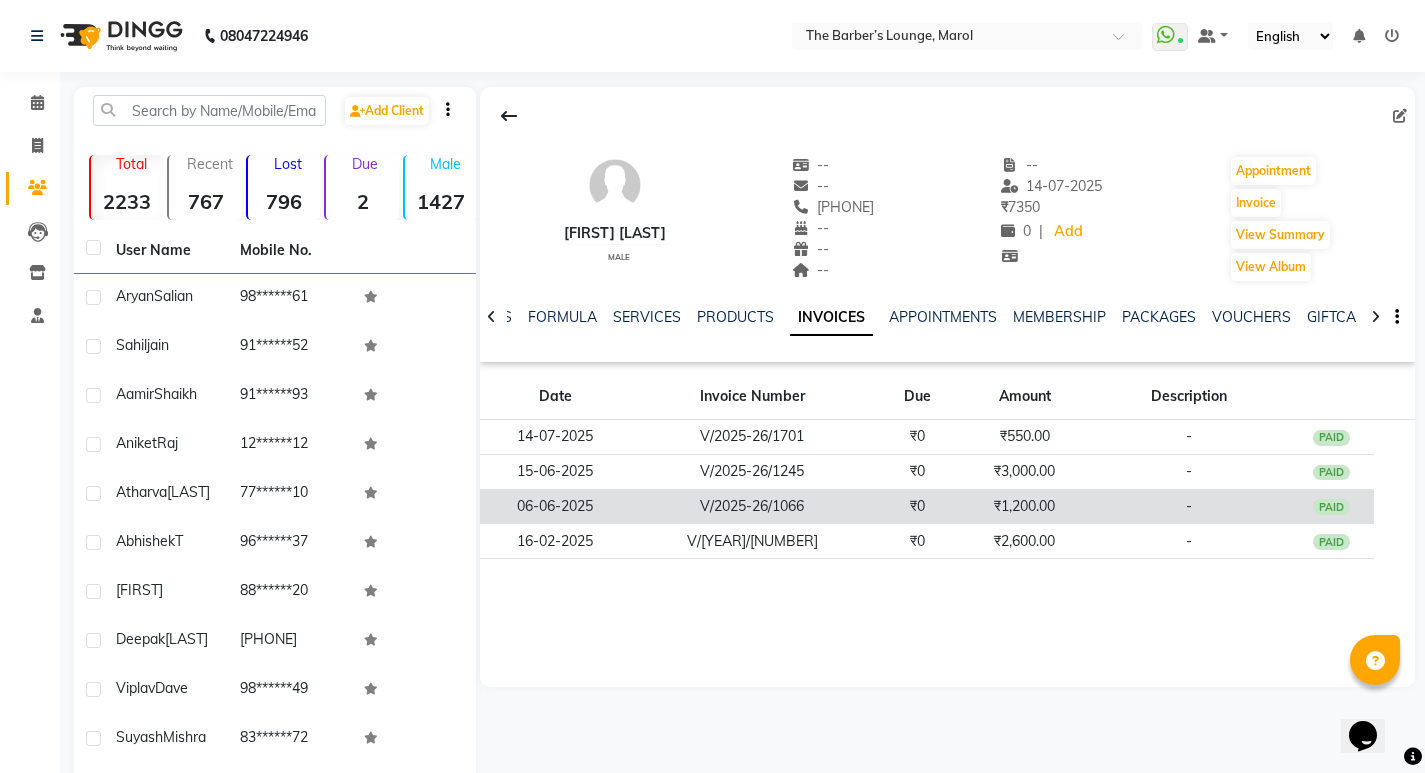 click on "₹1,200.00" 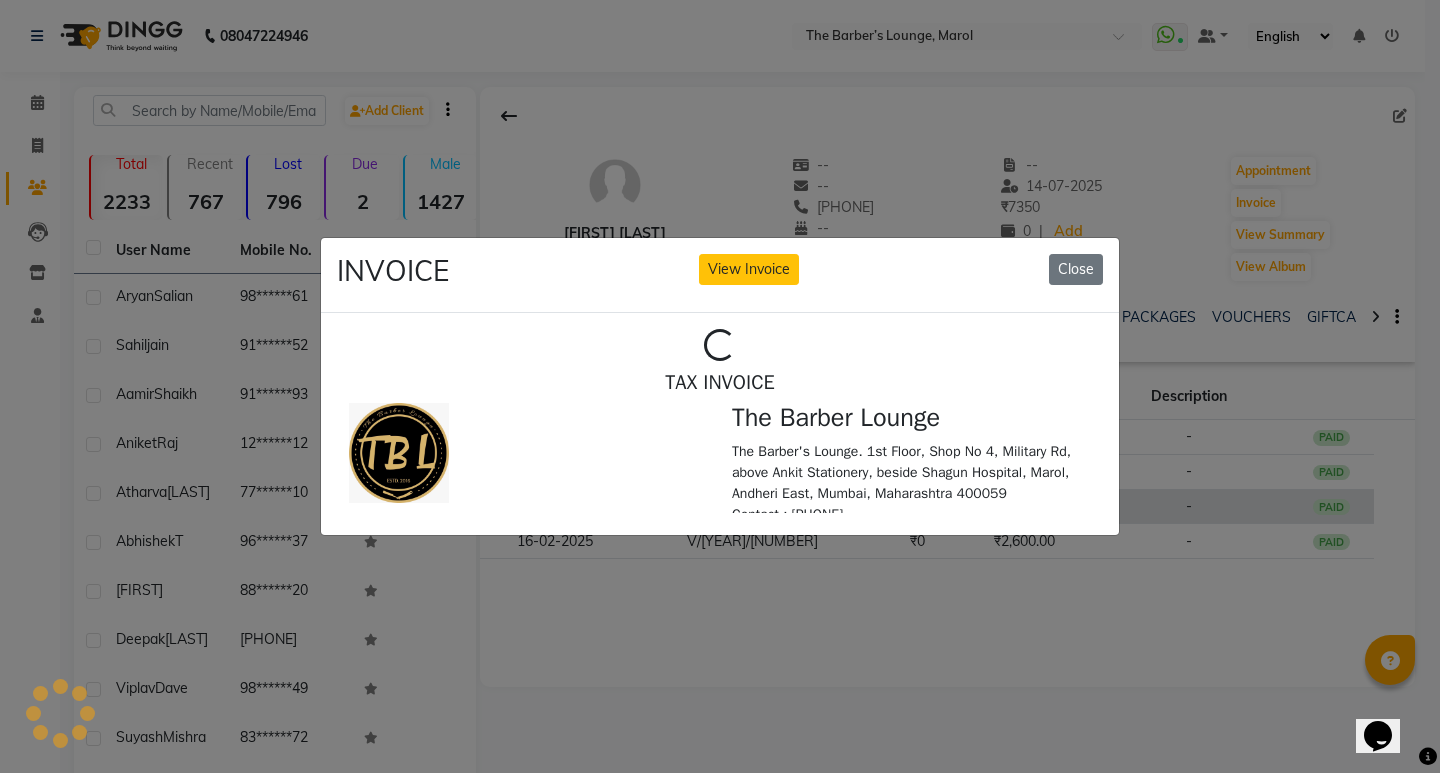 scroll, scrollTop: 0, scrollLeft: 0, axis: both 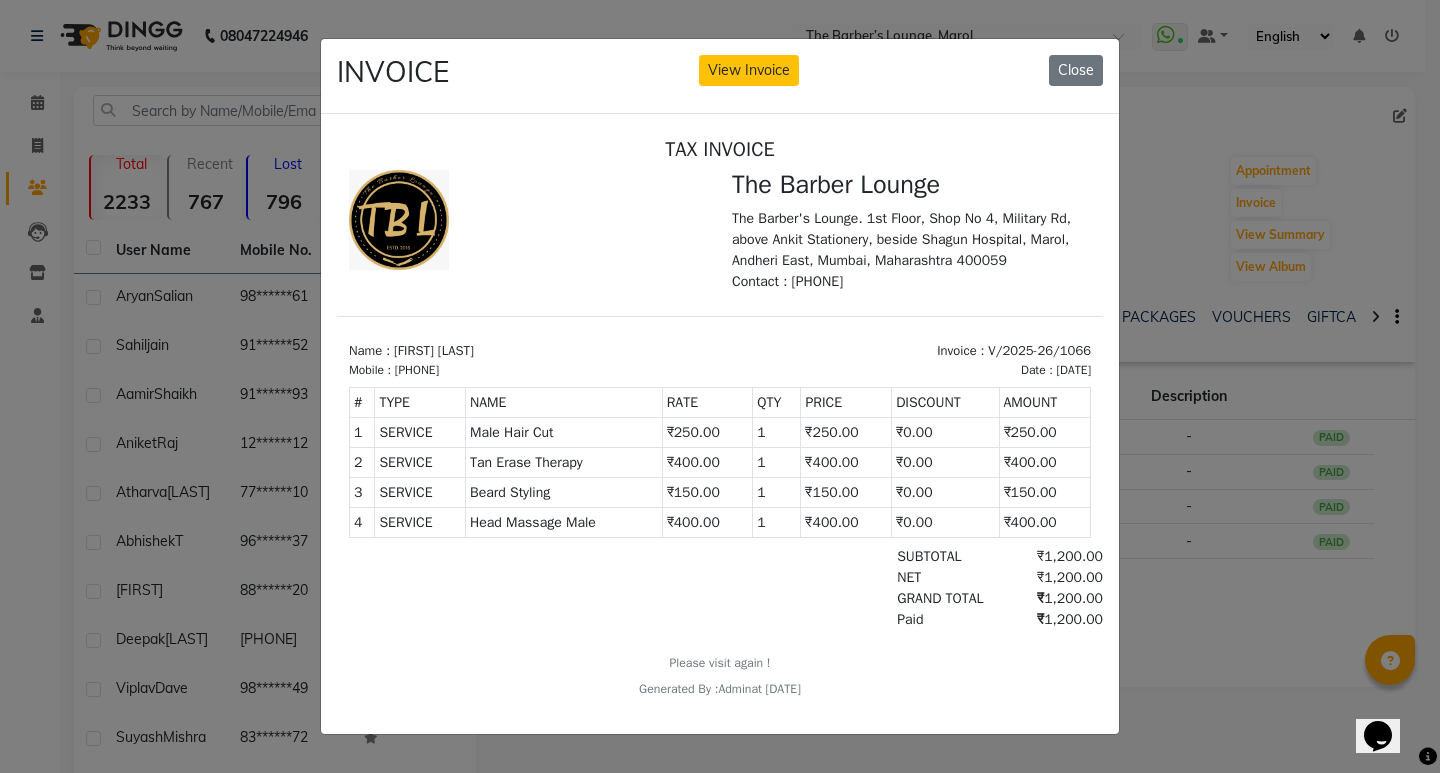 click on "INVOICE View Invoice Close" 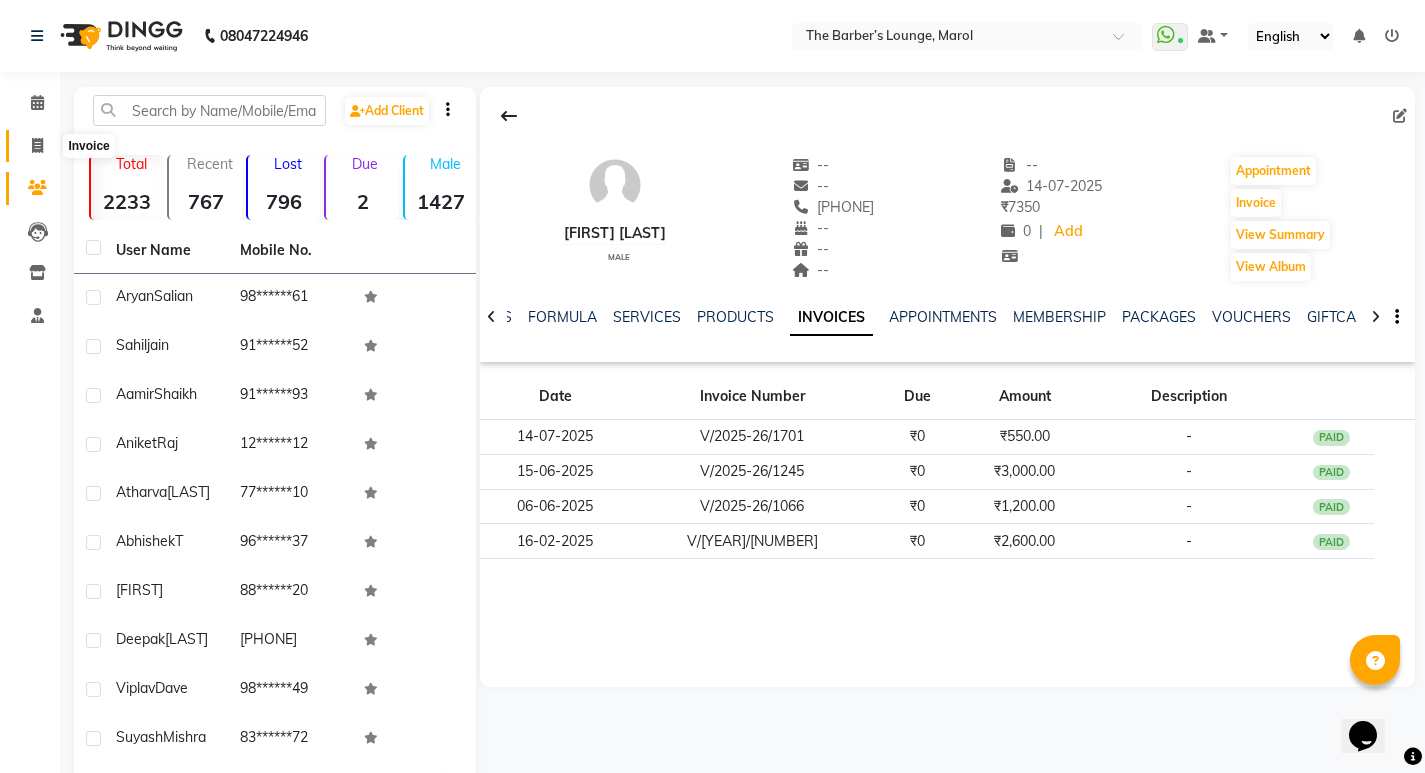 click 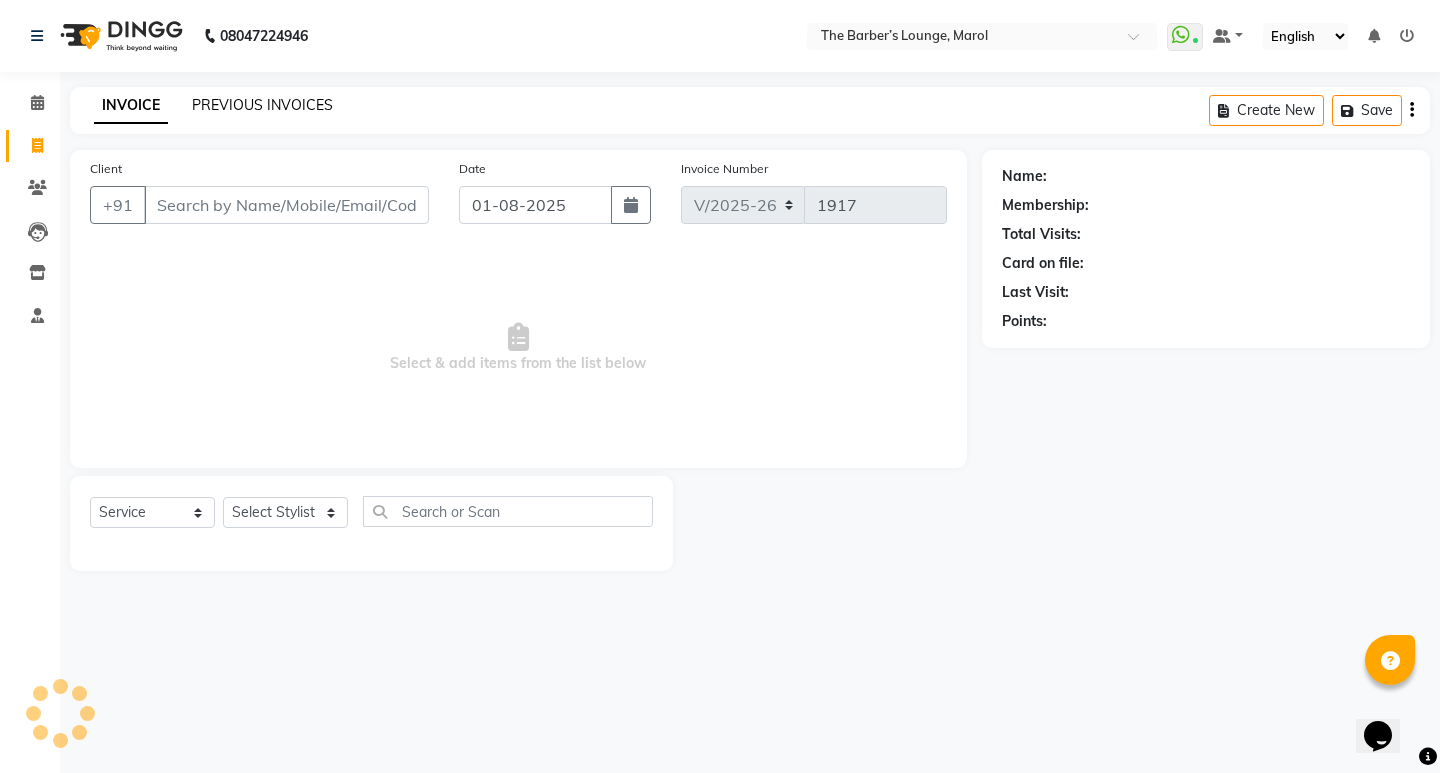 click on "PREVIOUS INVOICES" 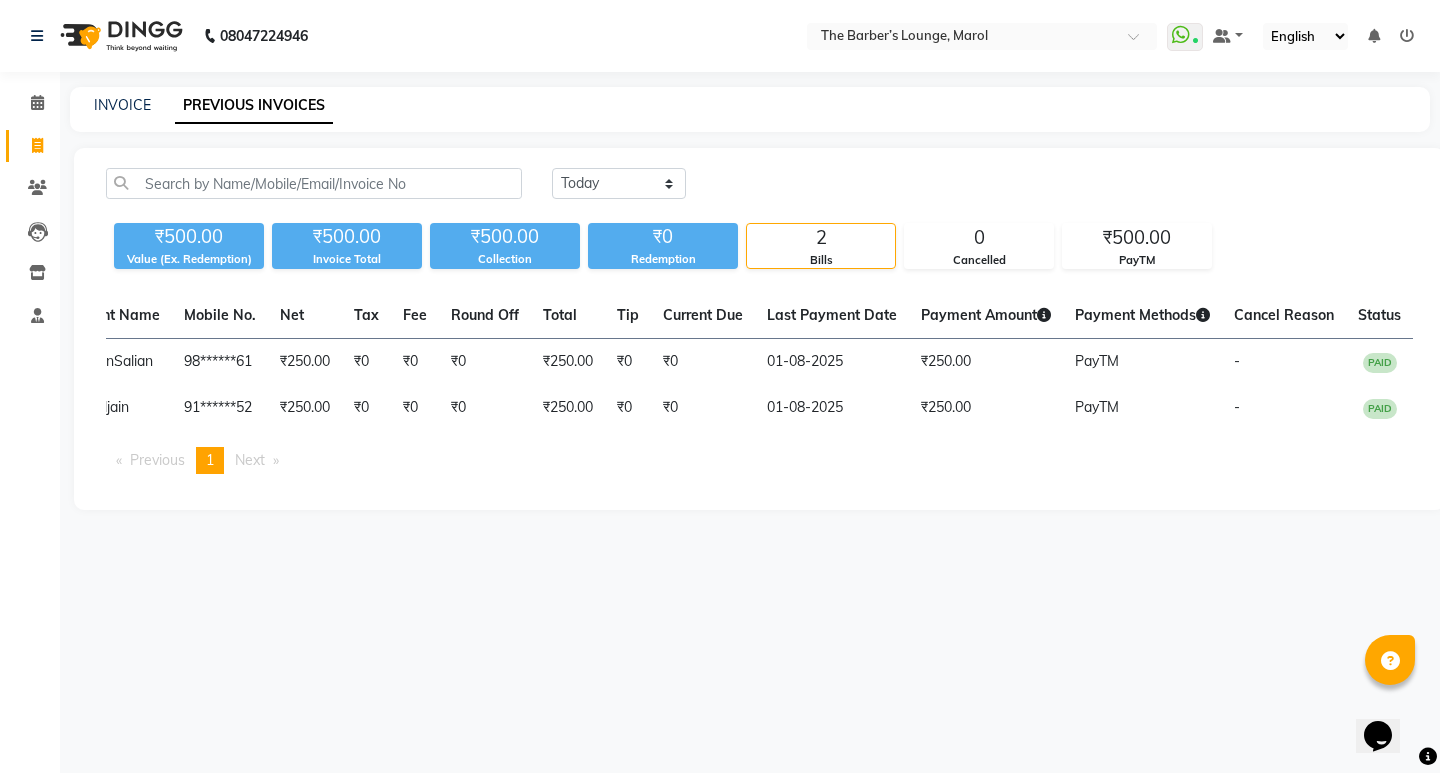 scroll, scrollTop: 0, scrollLeft: 272, axis: horizontal 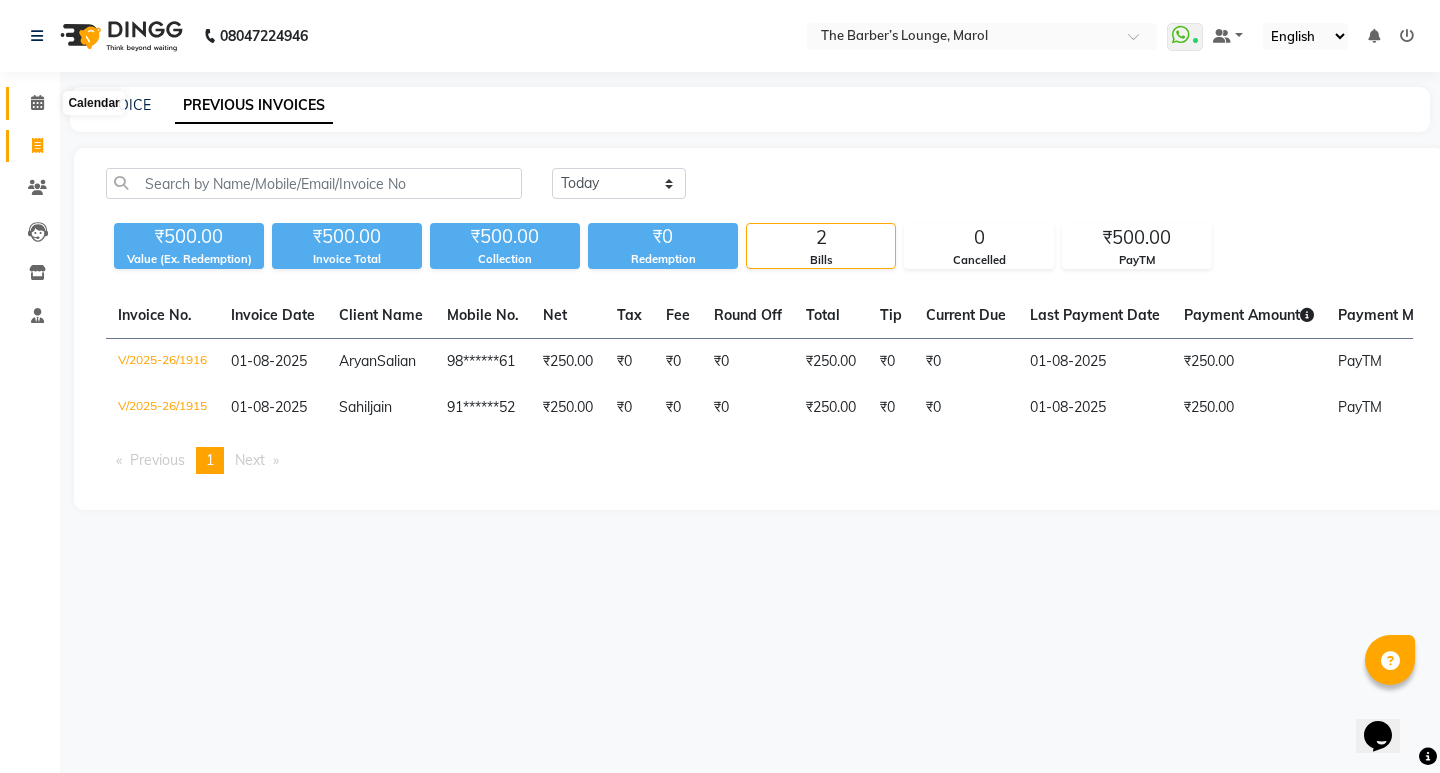click 